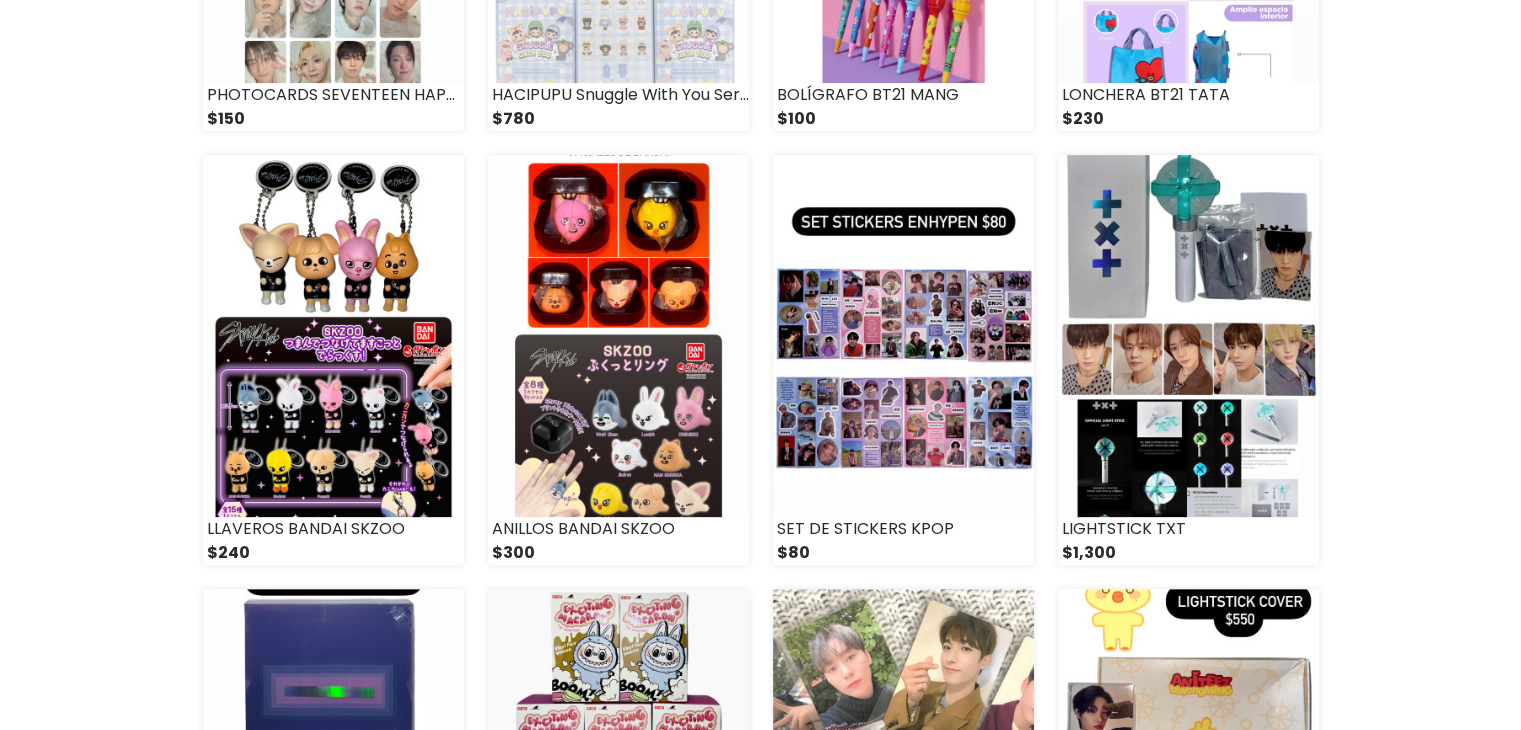 scroll, scrollTop: 600, scrollLeft: 0, axis: vertical 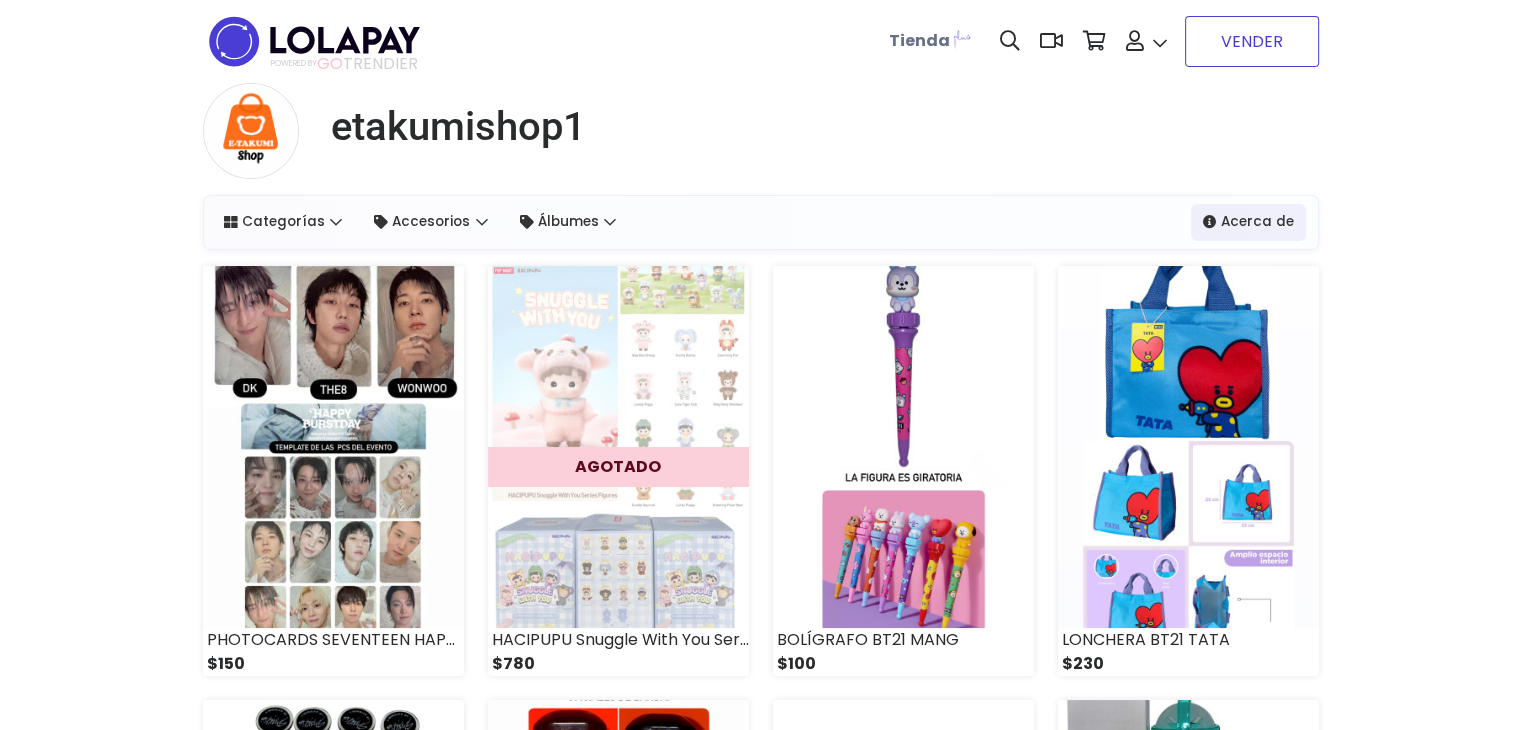 click on "VENDER" at bounding box center (1252, 41) 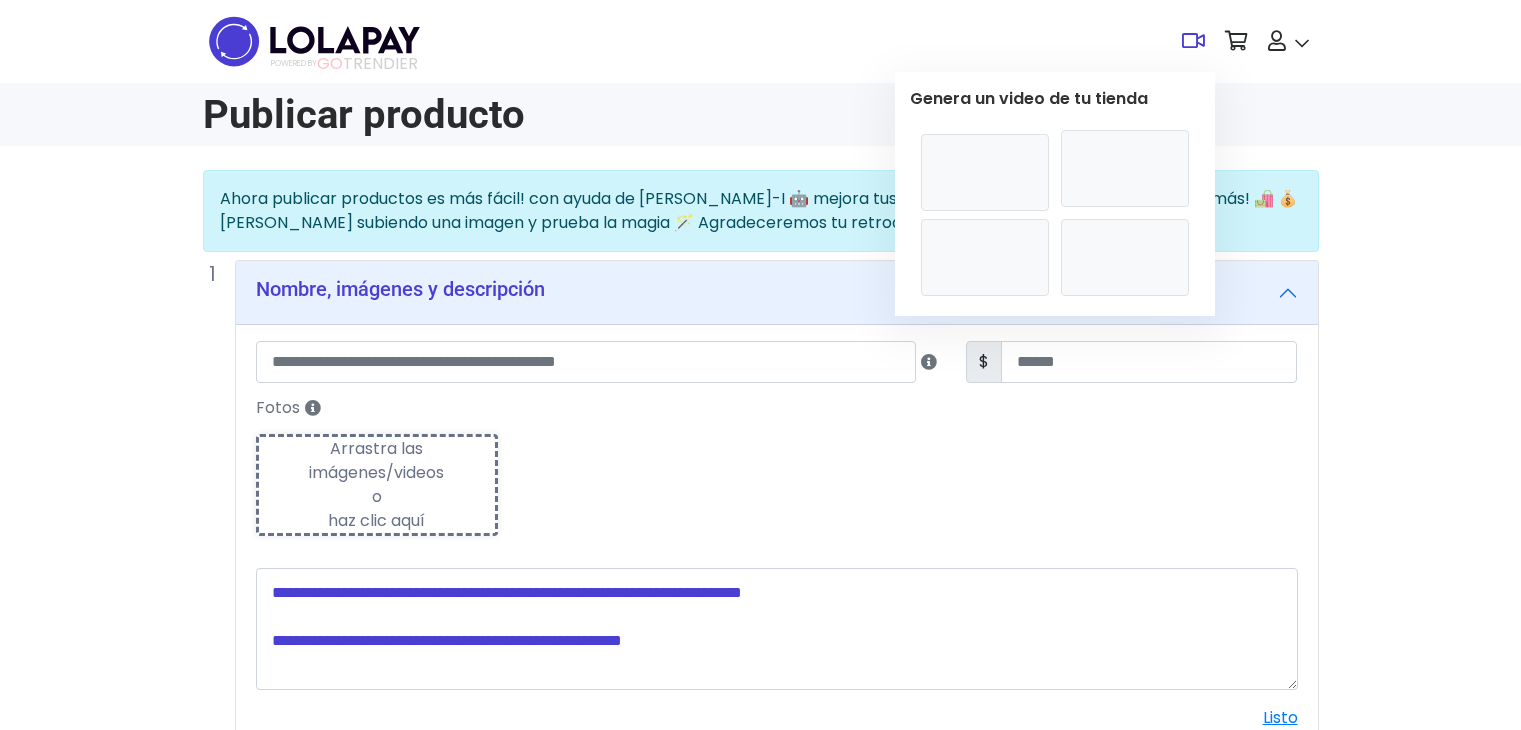 scroll, scrollTop: 0, scrollLeft: 0, axis: both 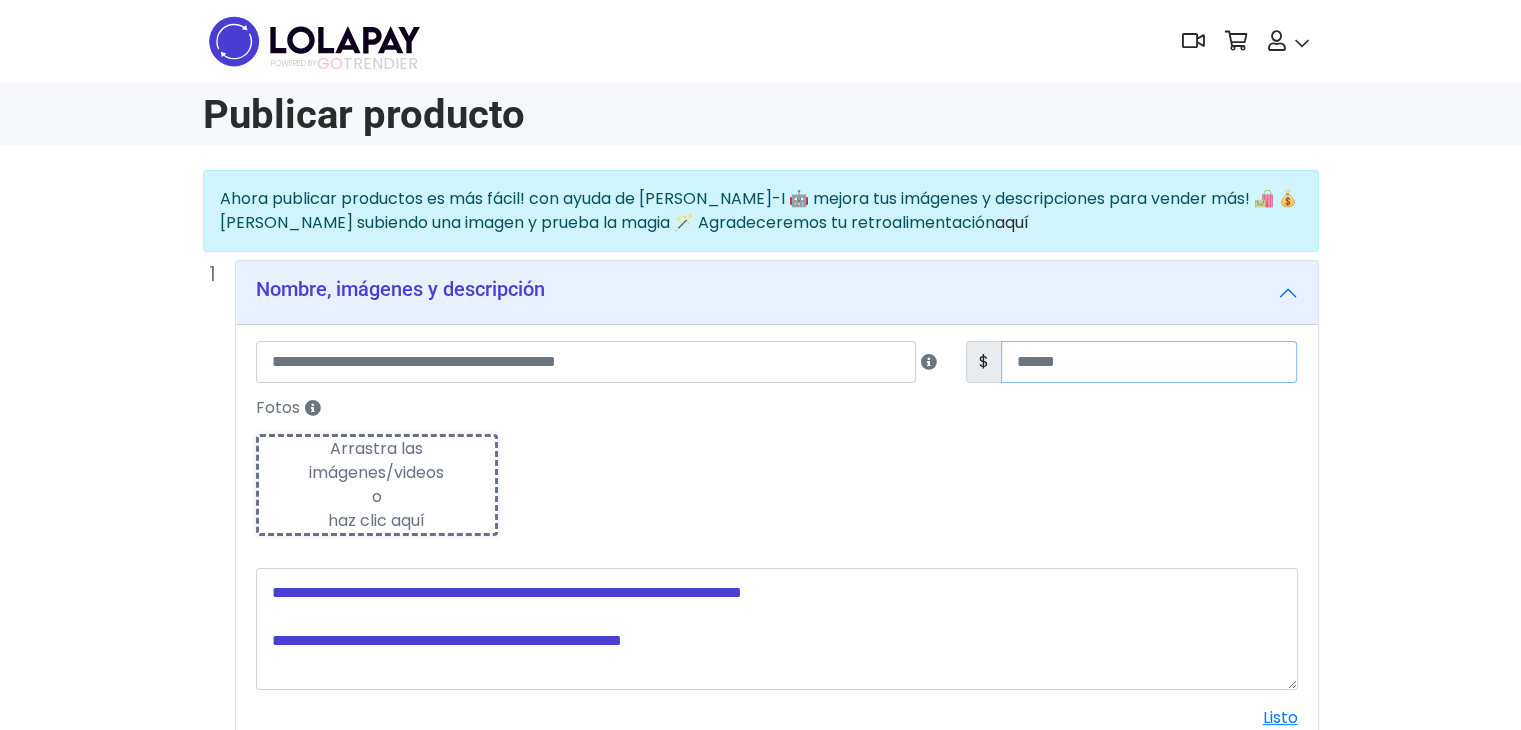 click at bounding box center (1149, 362) 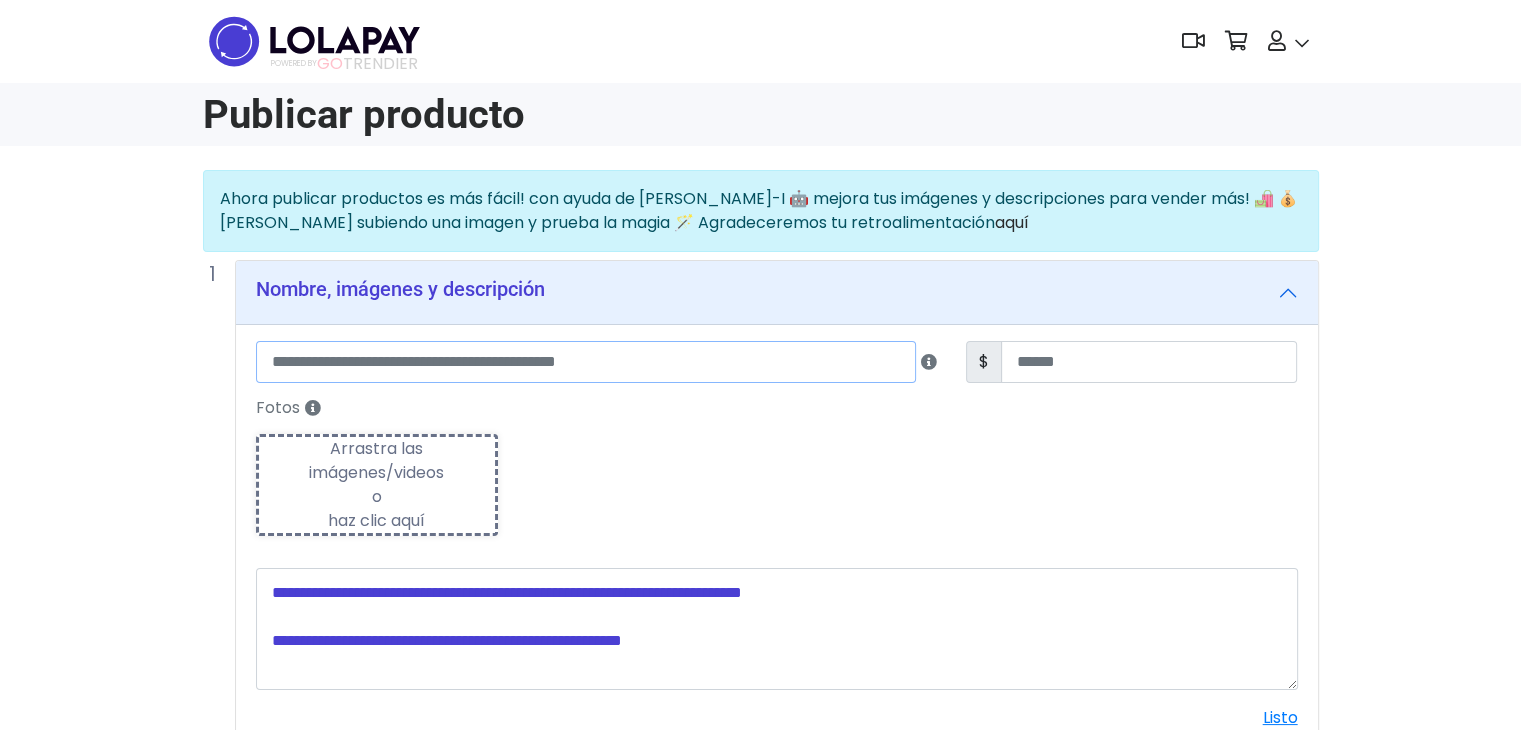 click at bounding box center [586, 362] 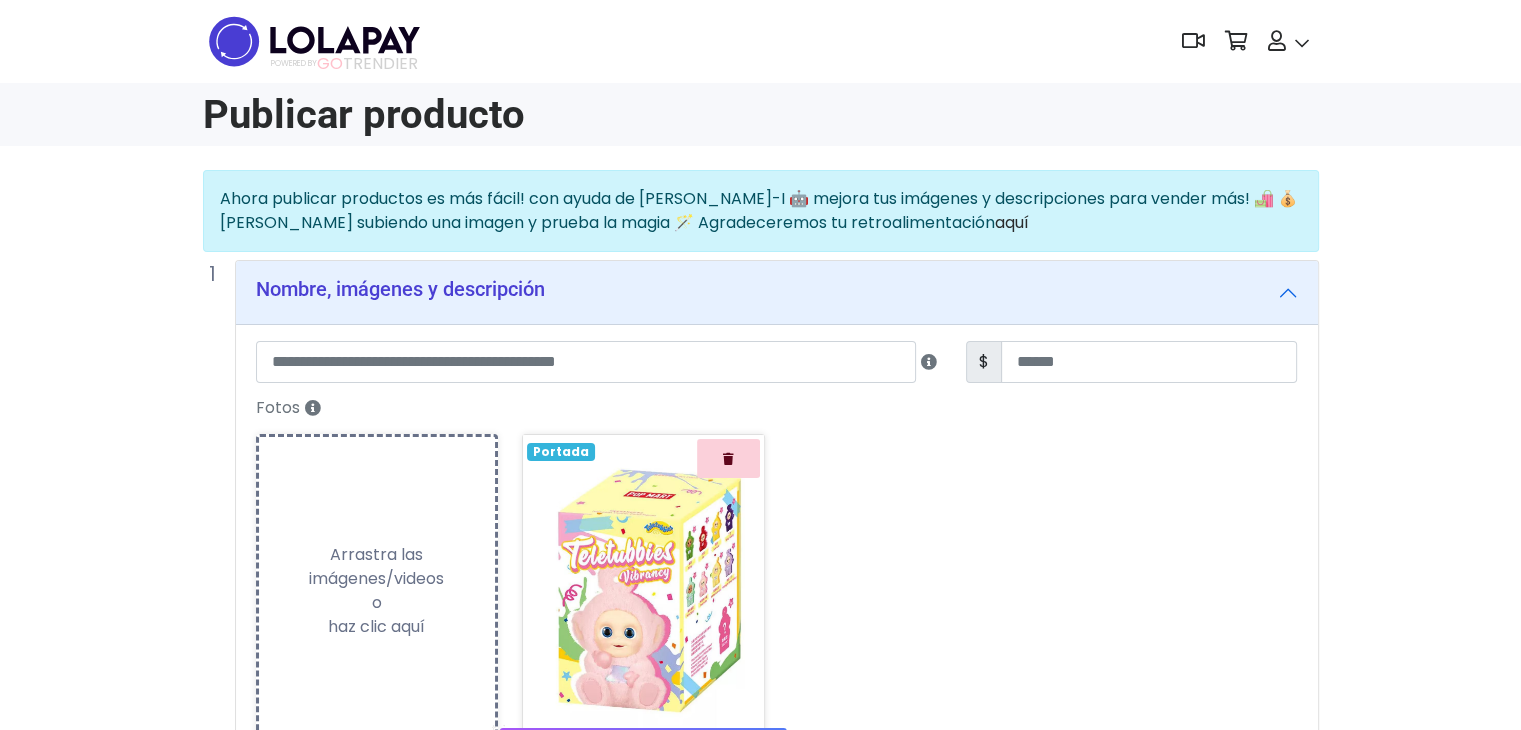 click on "Fotos
Subiendo
Arrastra las
imágenes/videos
o
haz clic aquí
Loading...
Portada
Mejora con  LOLA-I   ✨" at bounding box center (777, 577) 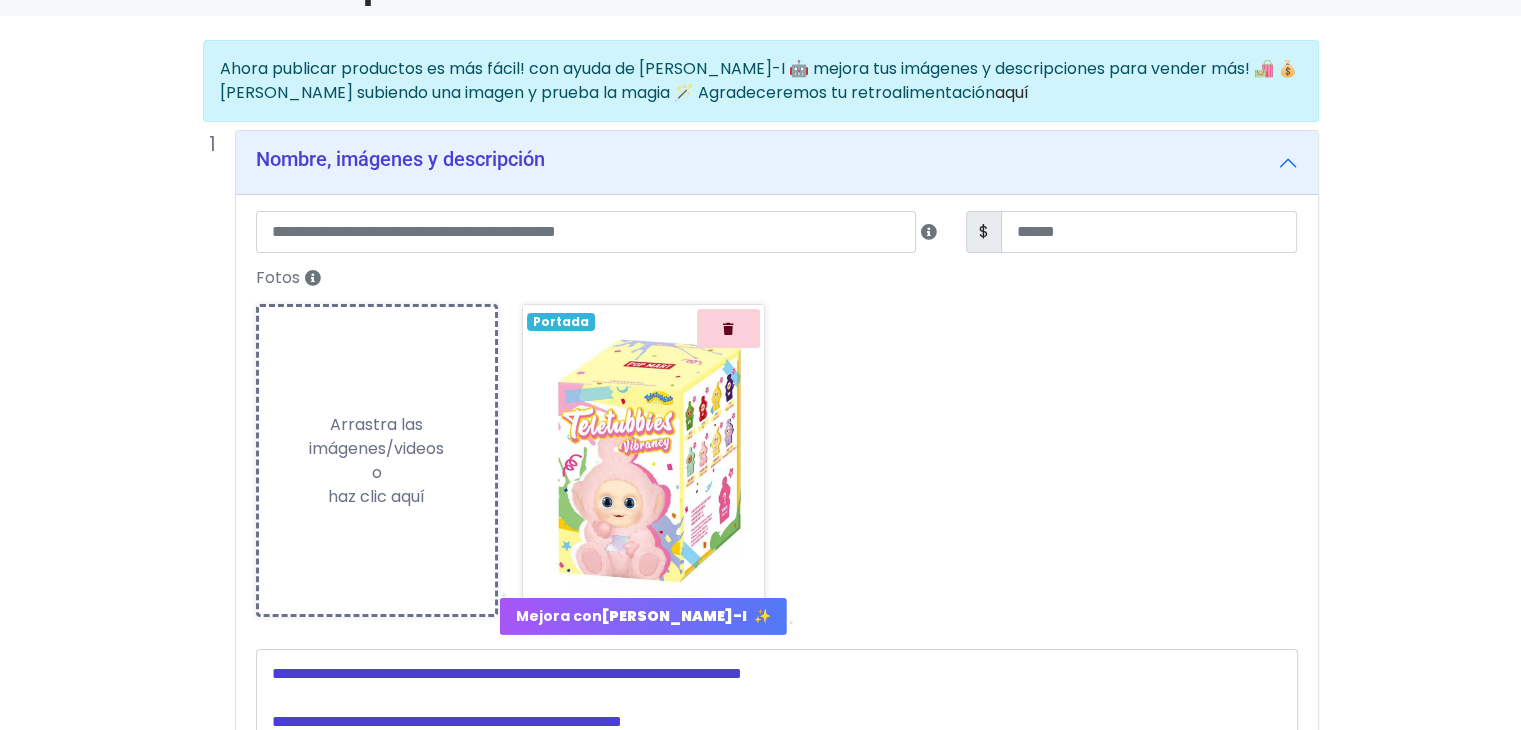 scroll, scrollTop: 134, scrollLeft: 0, axis: vertical 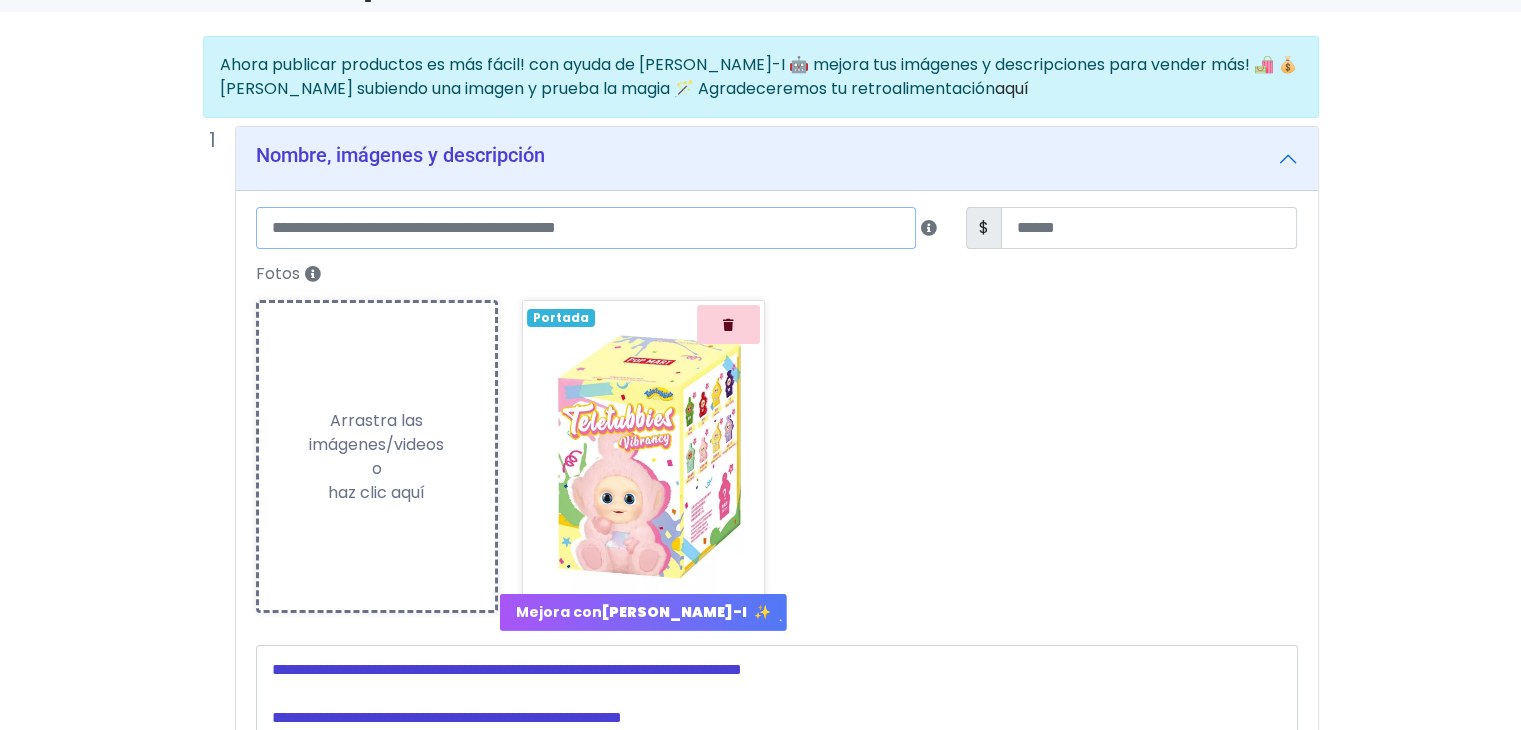 click at bounding box center (586, 228) 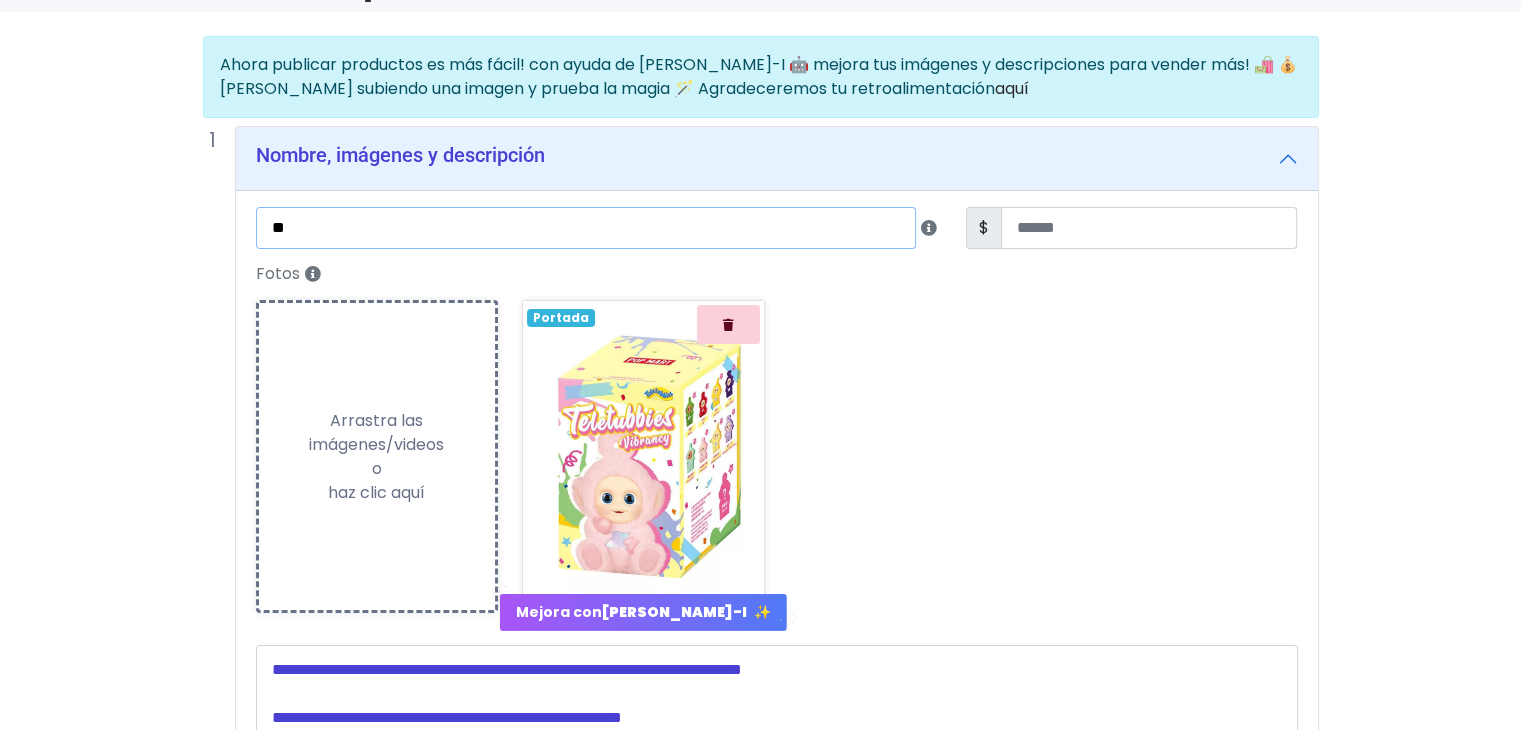 type on "*" 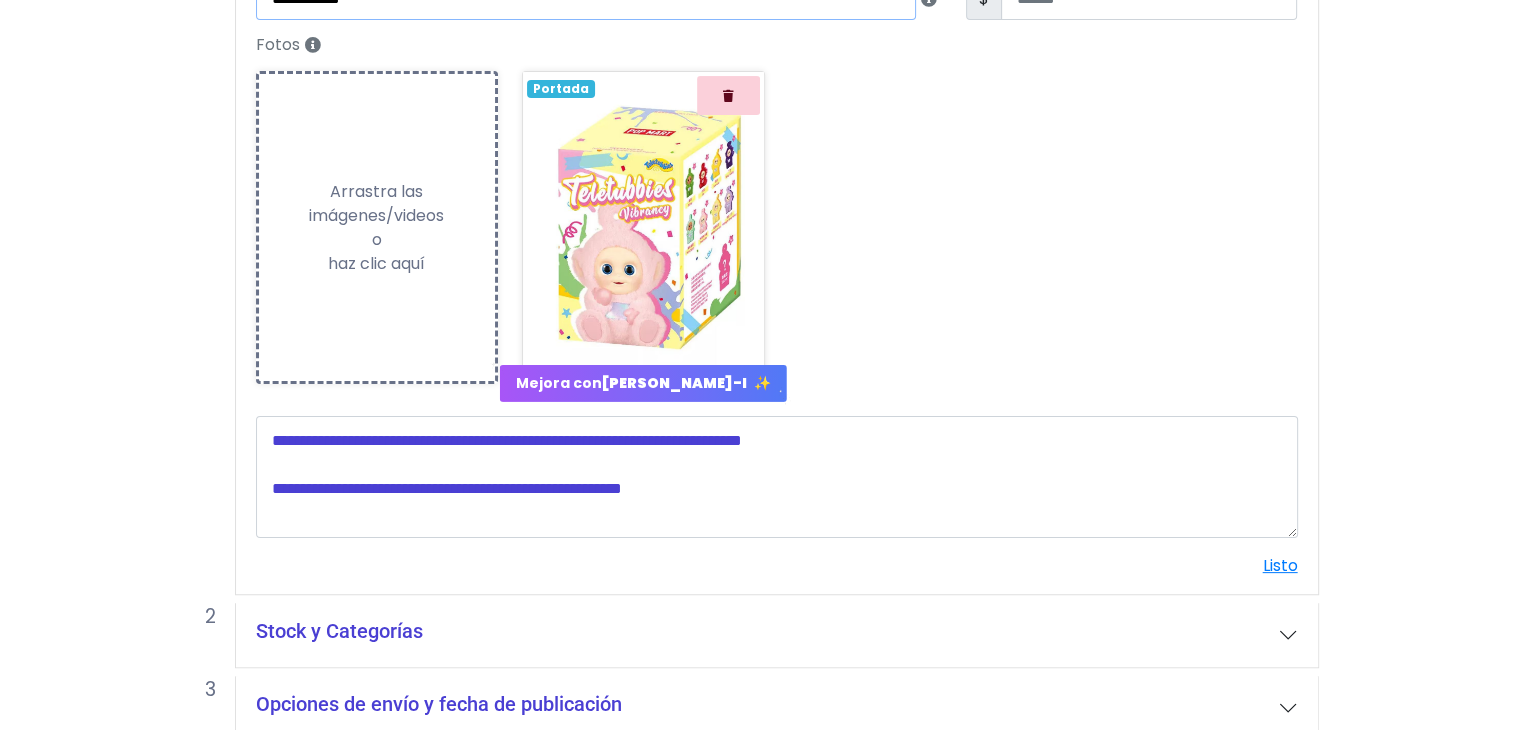 scroll, scrollTop: 411, scrollLeft: 0, axis: vertical 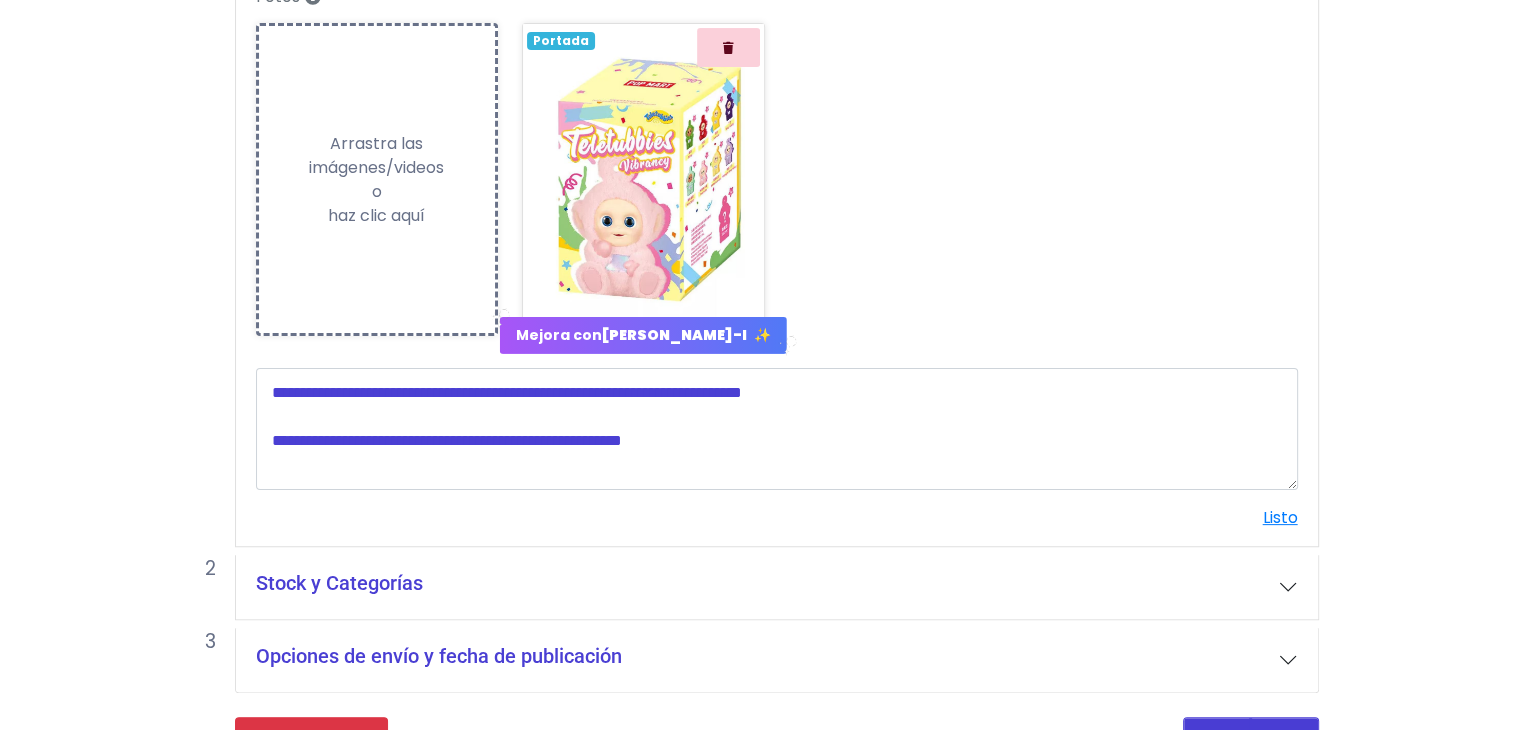 type on "**********" 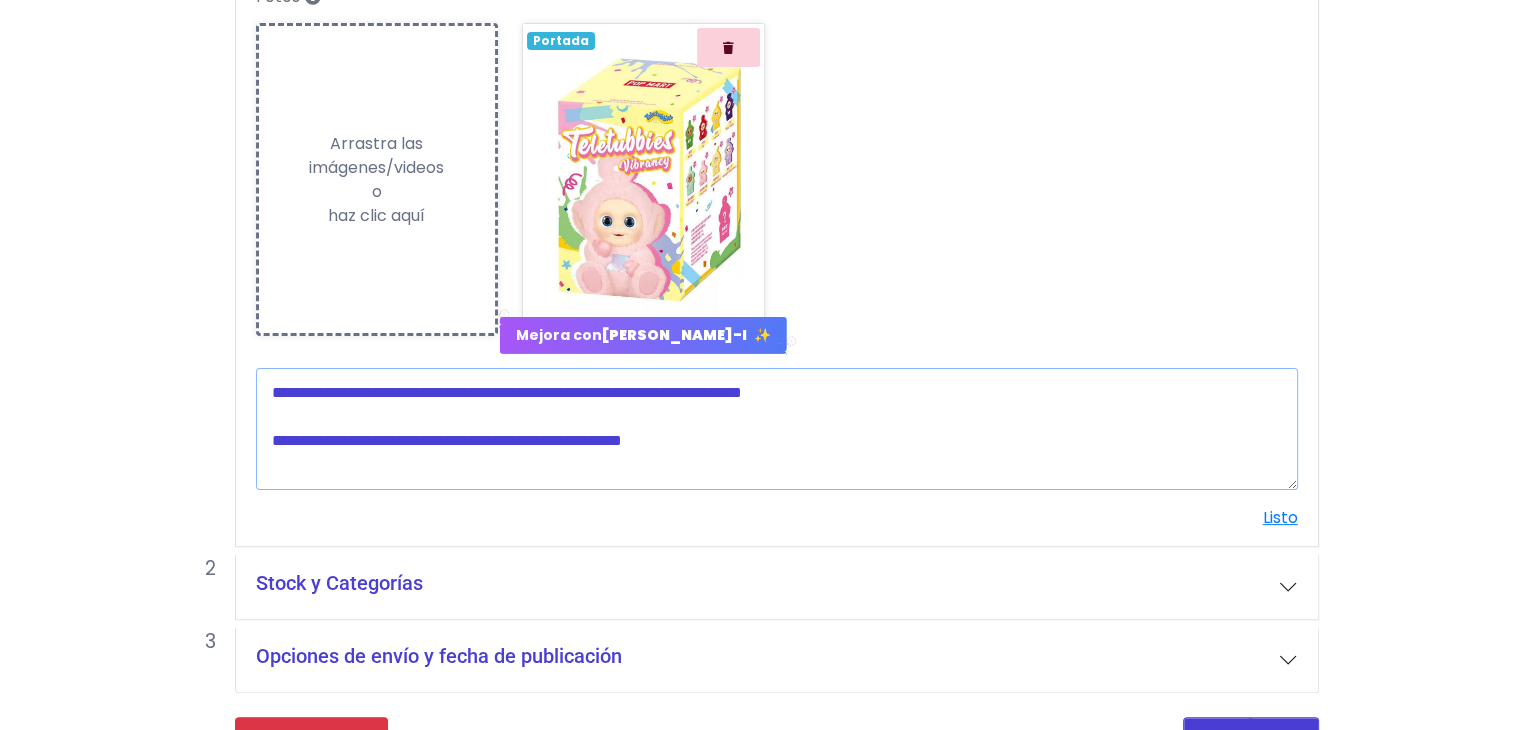 click at bounding box center (777, 429) 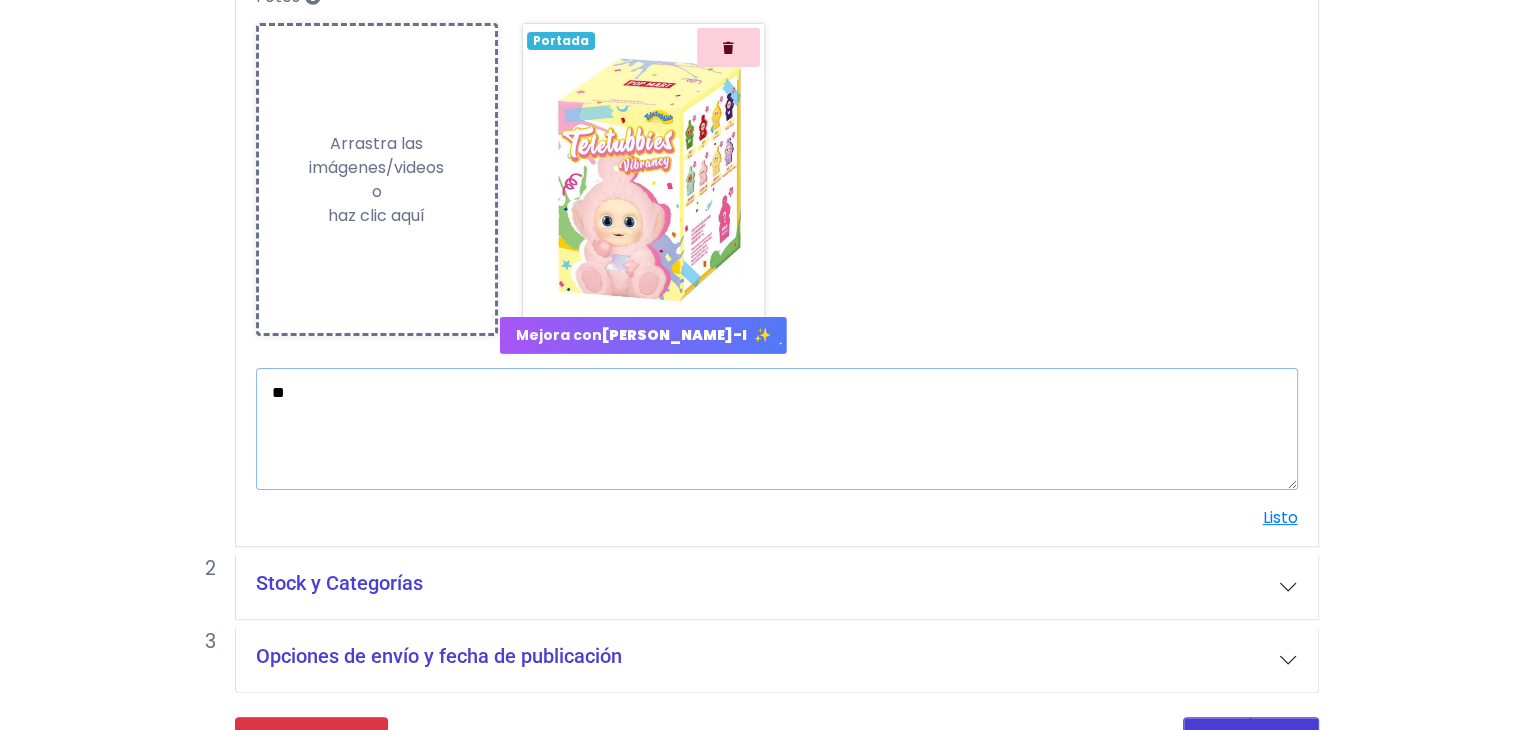 type on "*" 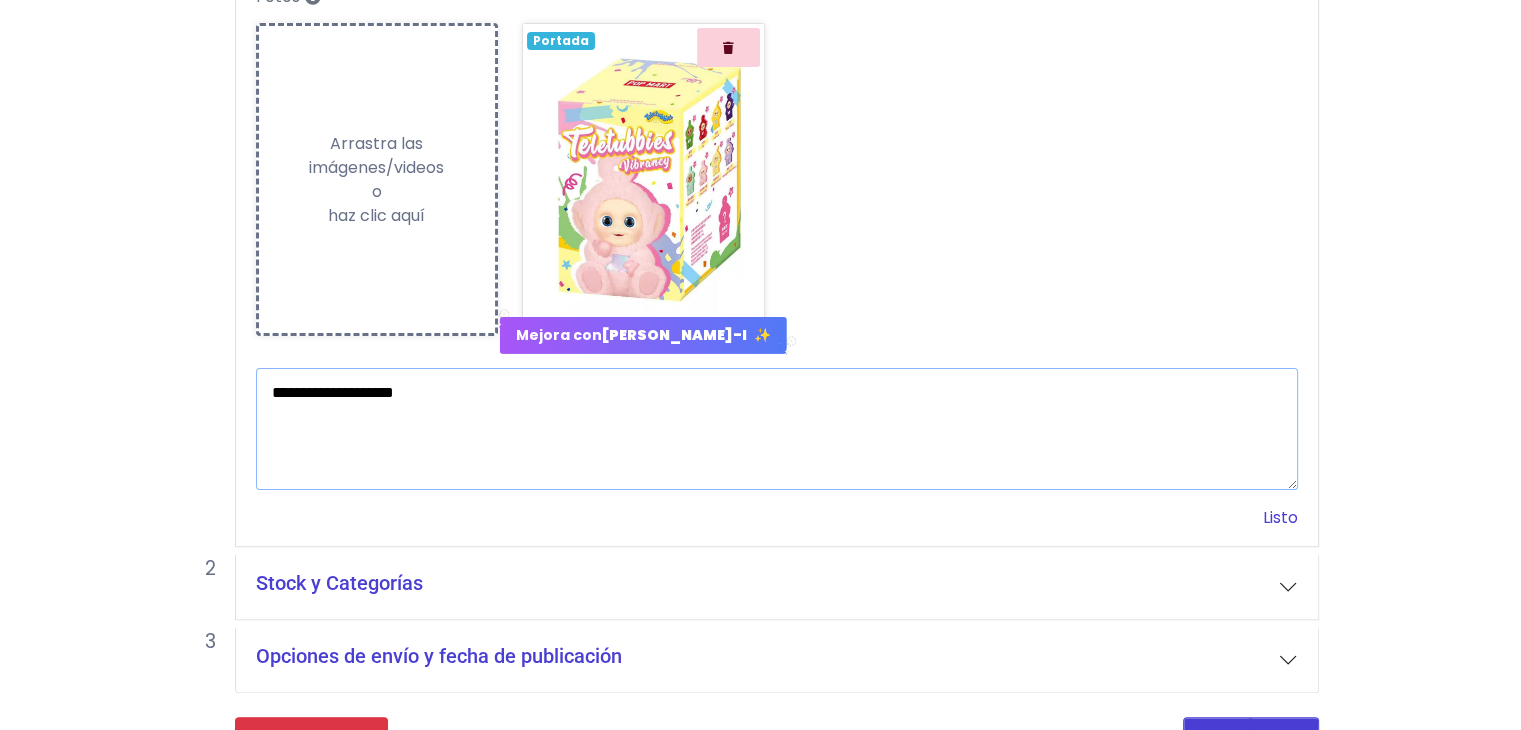 type on "**********" 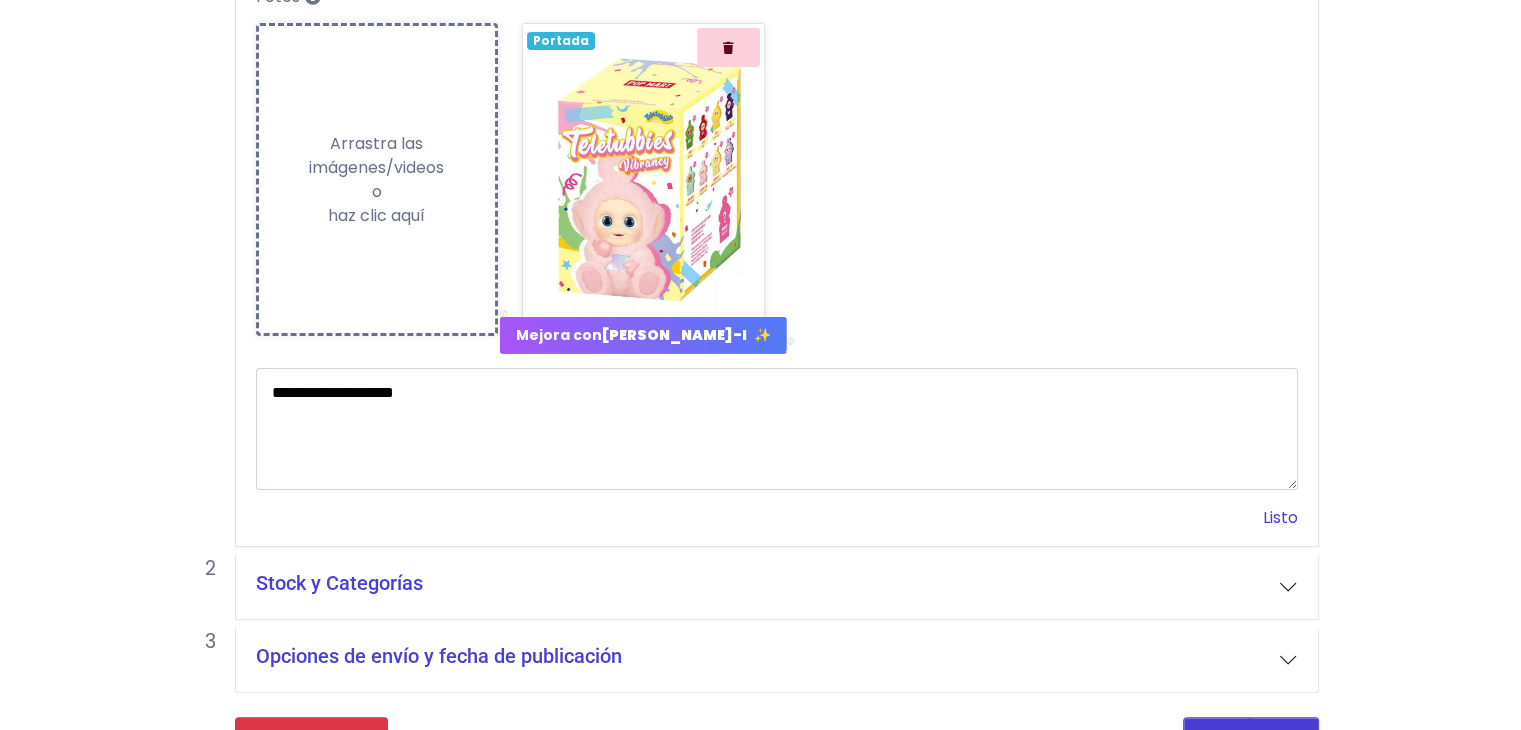 click on "Listo" at bounding box center (1280, 517) 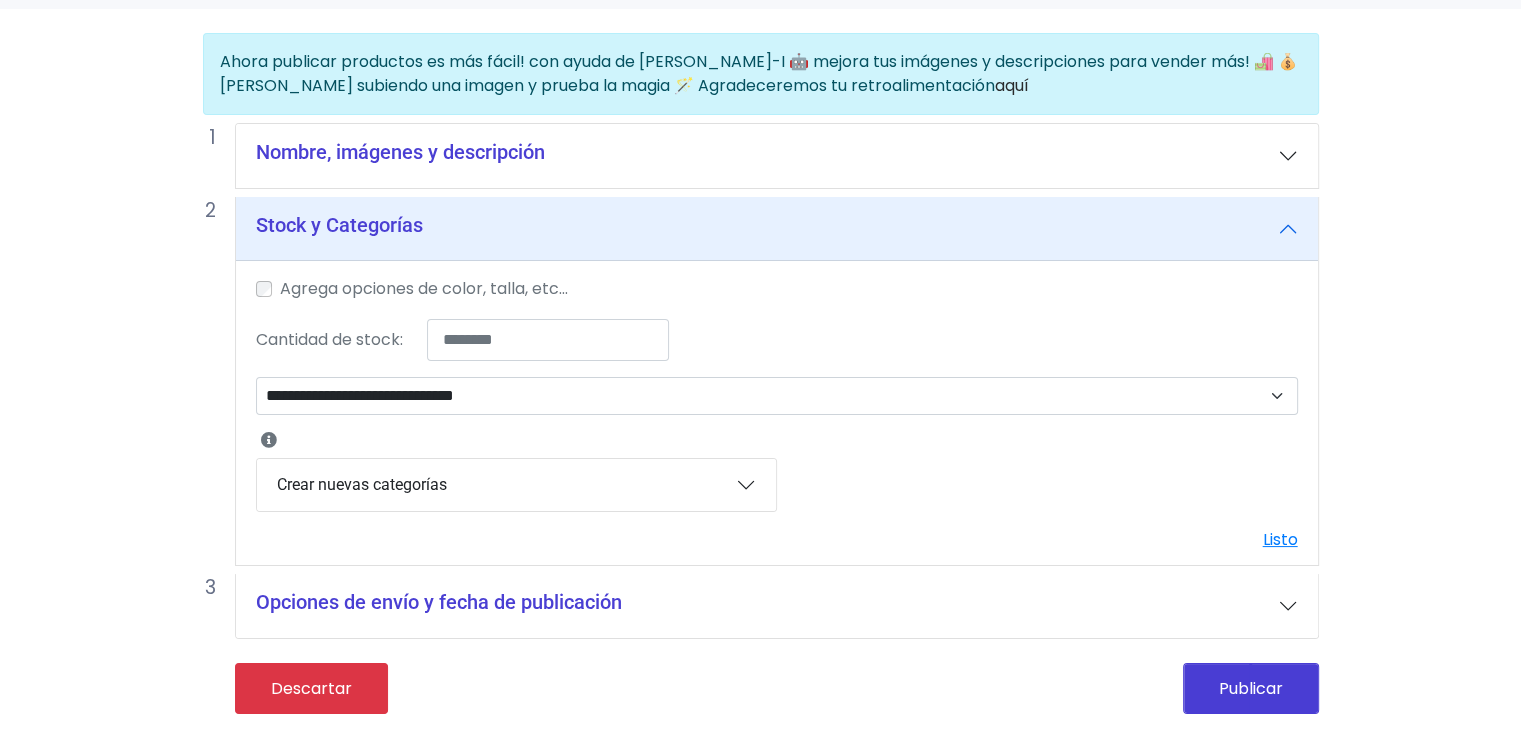 scroll, scrollTop: 137, scrollLeft: 0, axis: vertical 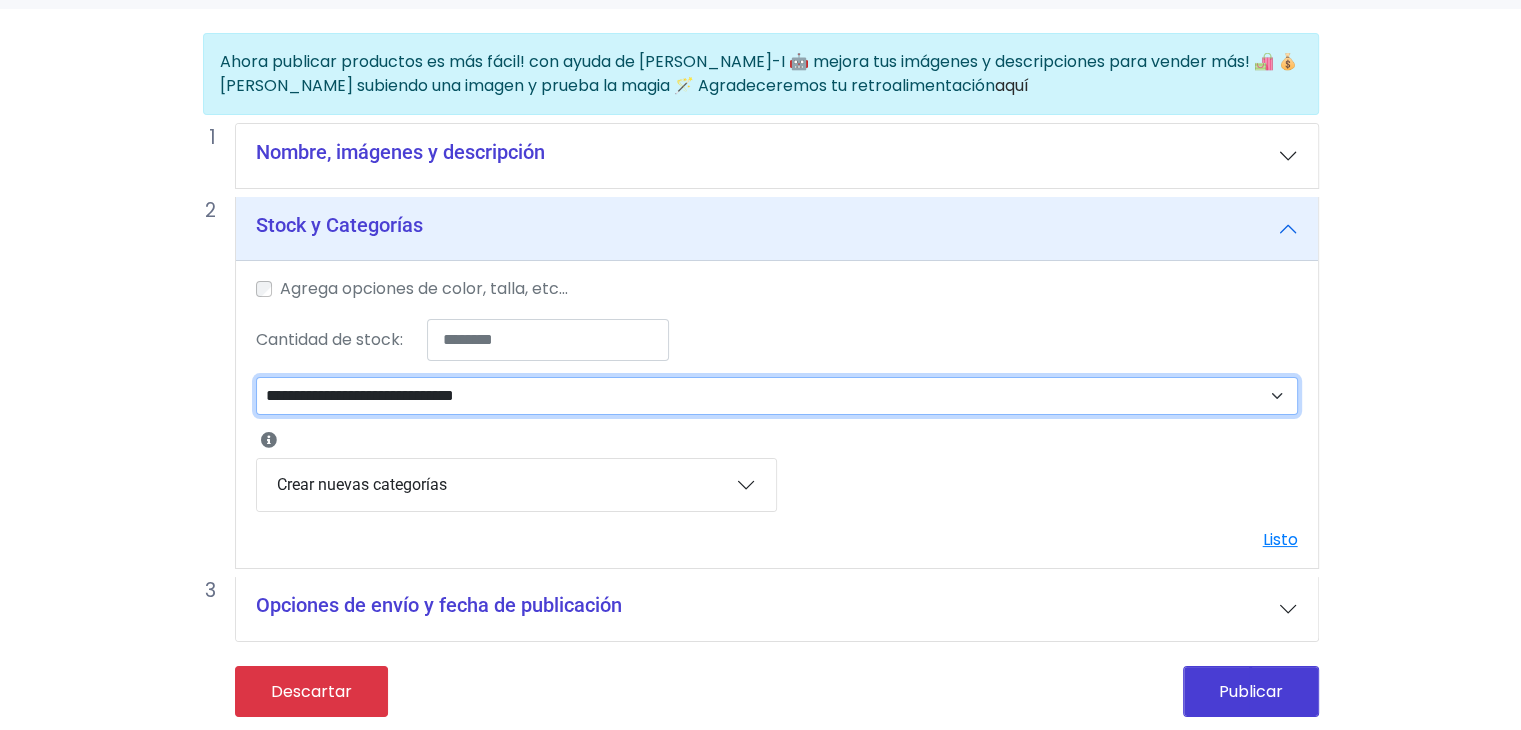 click on "**********" at bounding box center [777, 396] 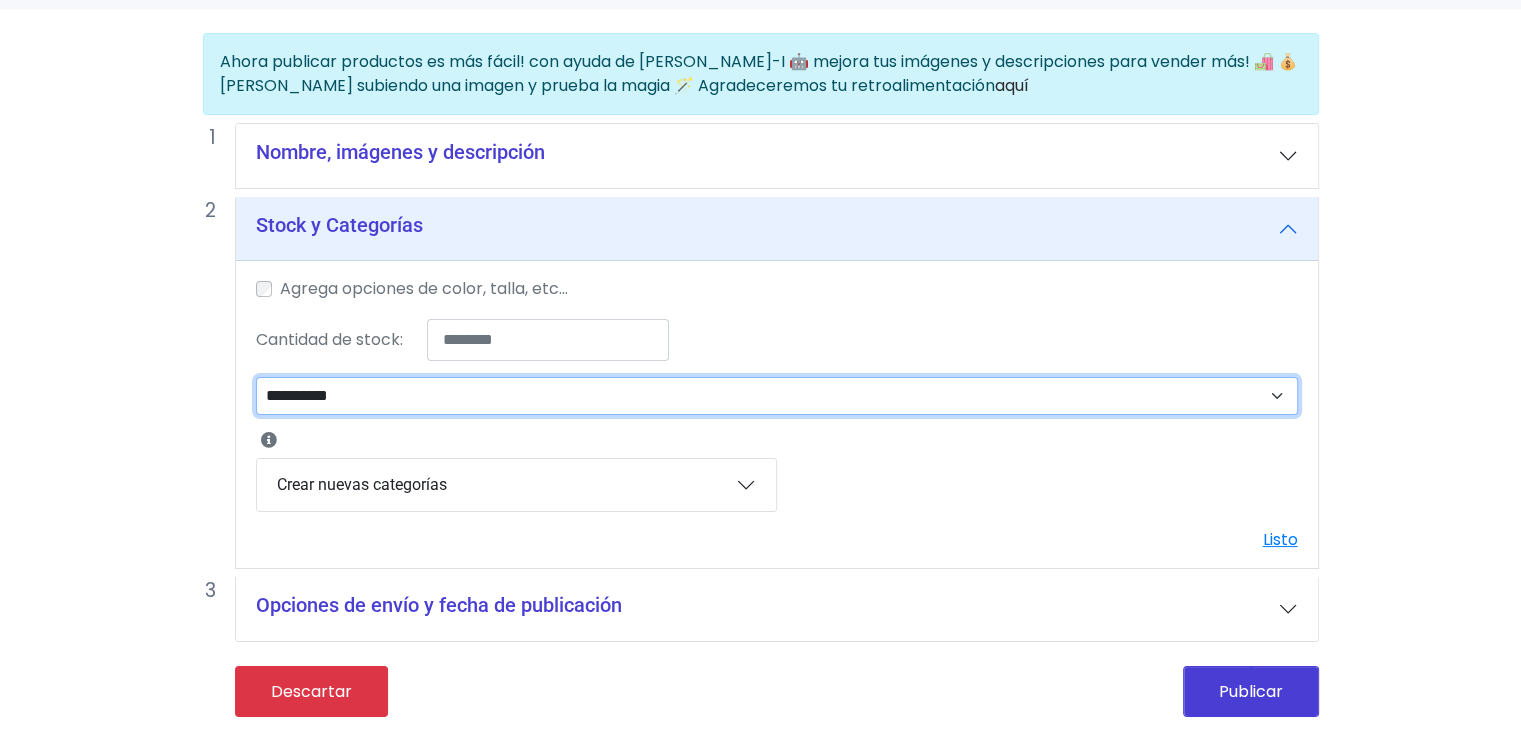 click on "**********" at bounding box center [777, 396] 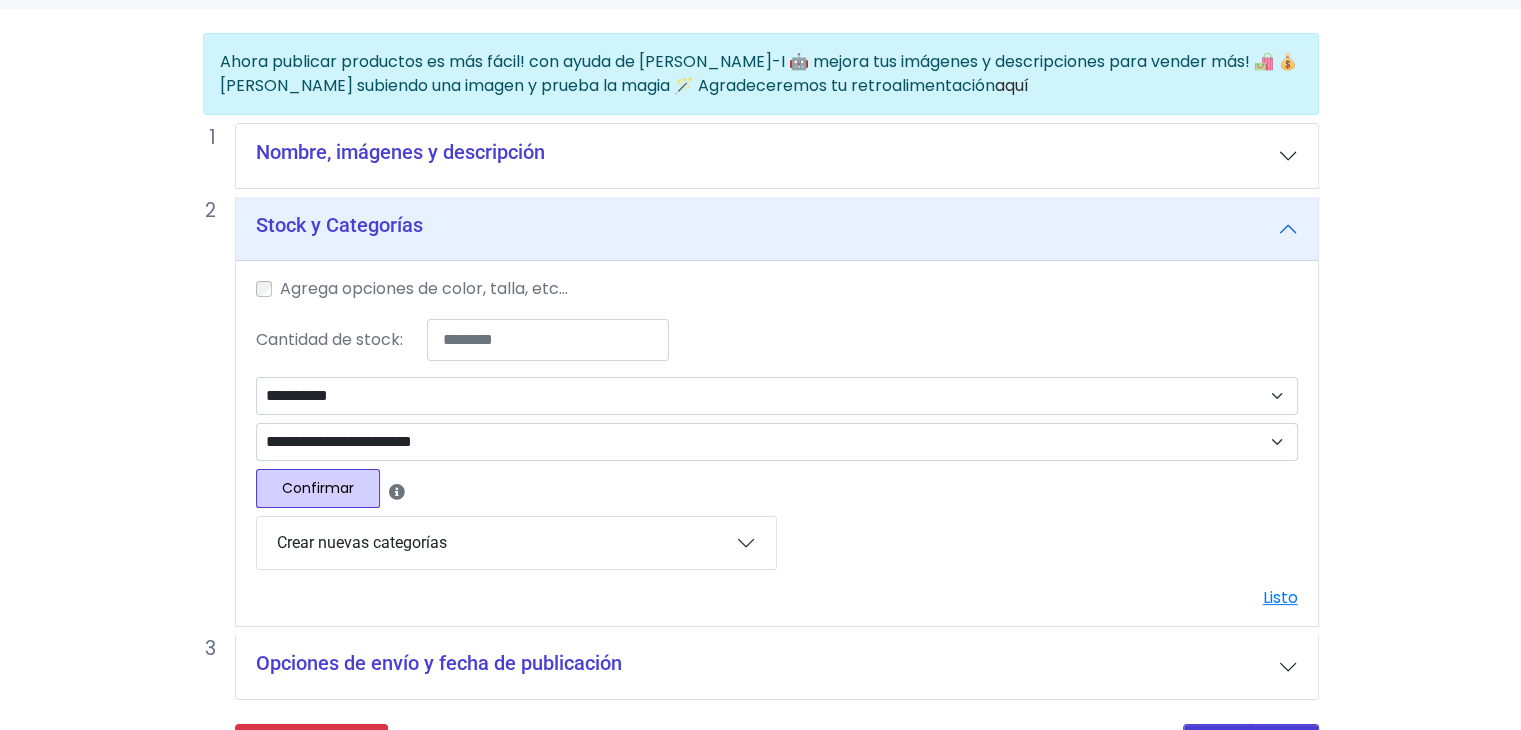 click on "Confirmar" at bounding box center (318, 488) 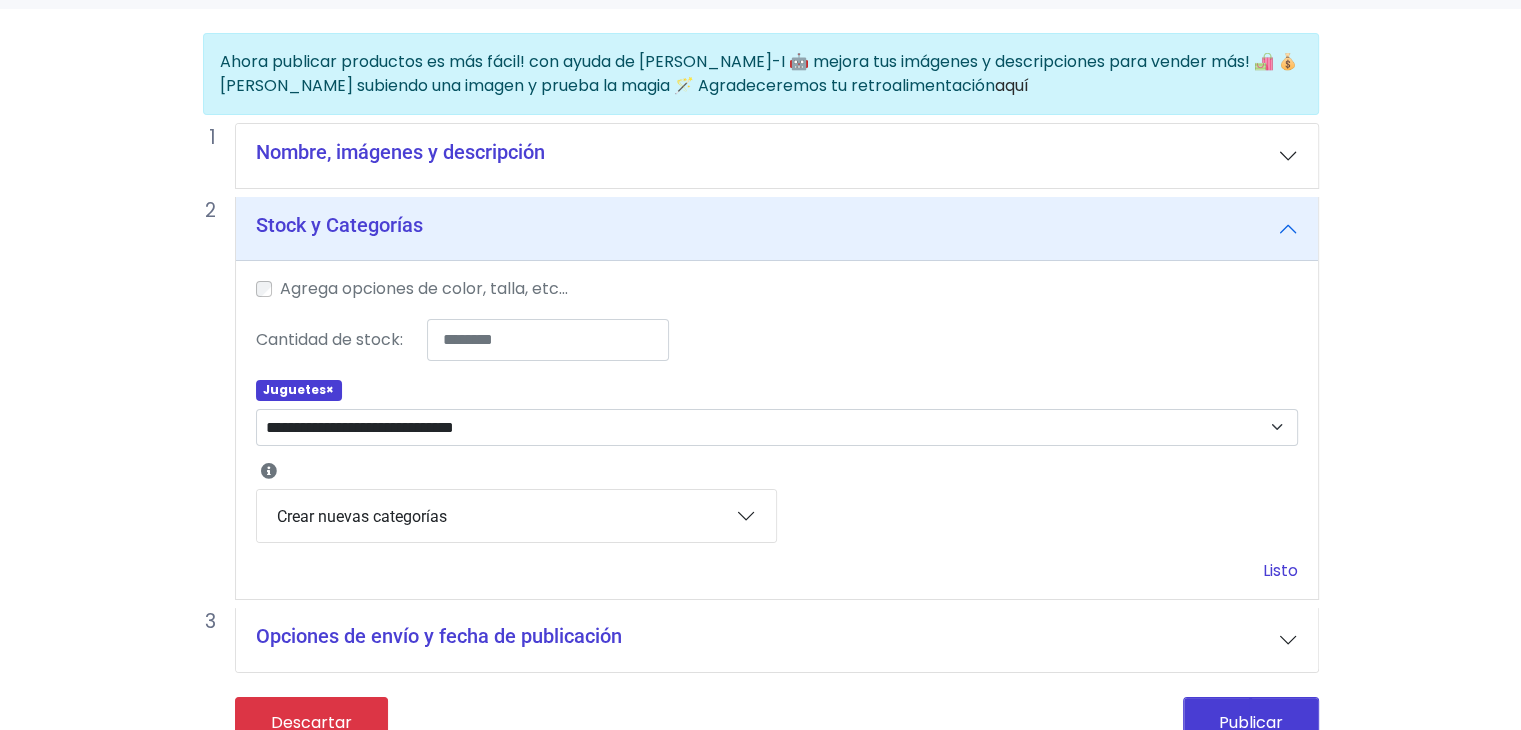 click on "Listo" at bounding box center [1280, 570] 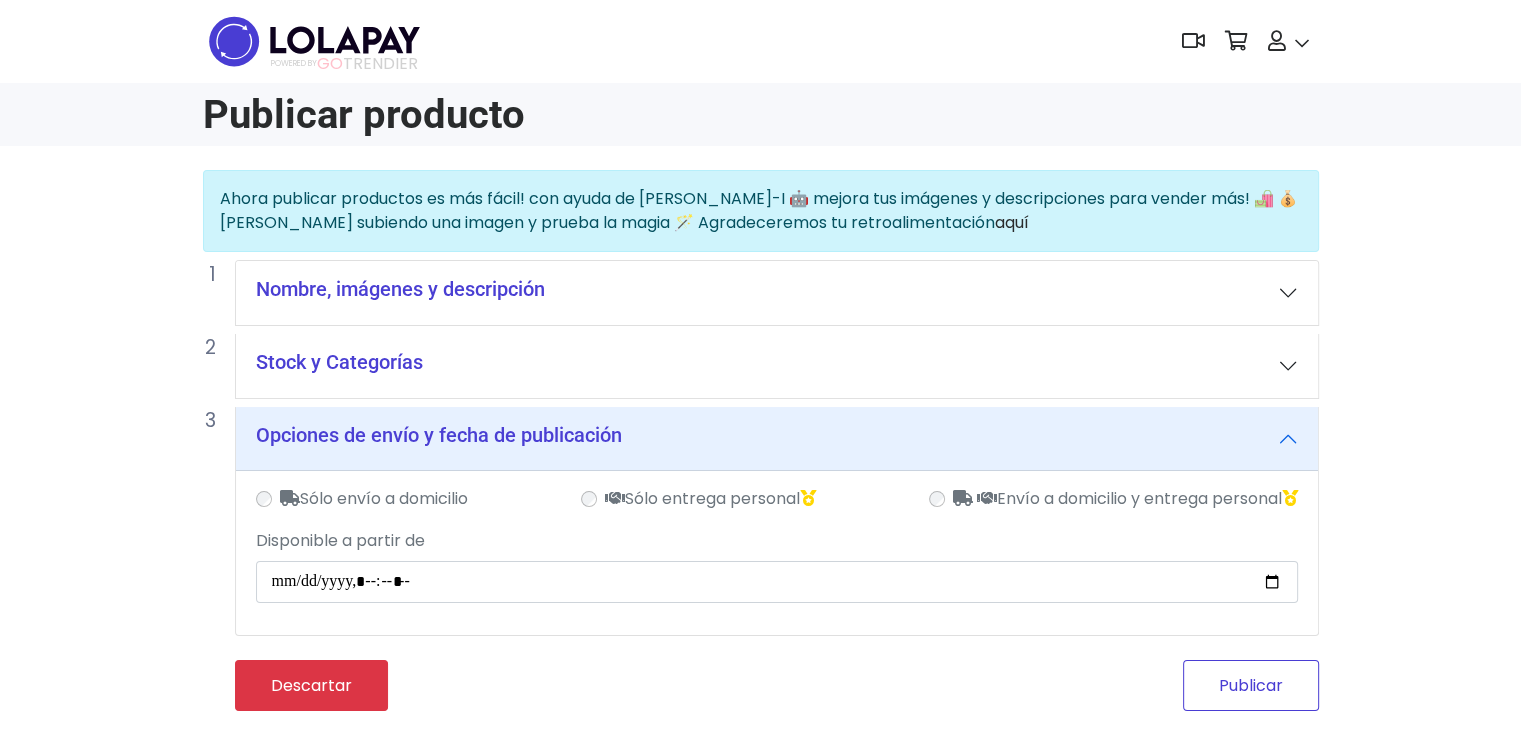 scroll, scrollTop: 0, scrollLeft: 0, axis: both 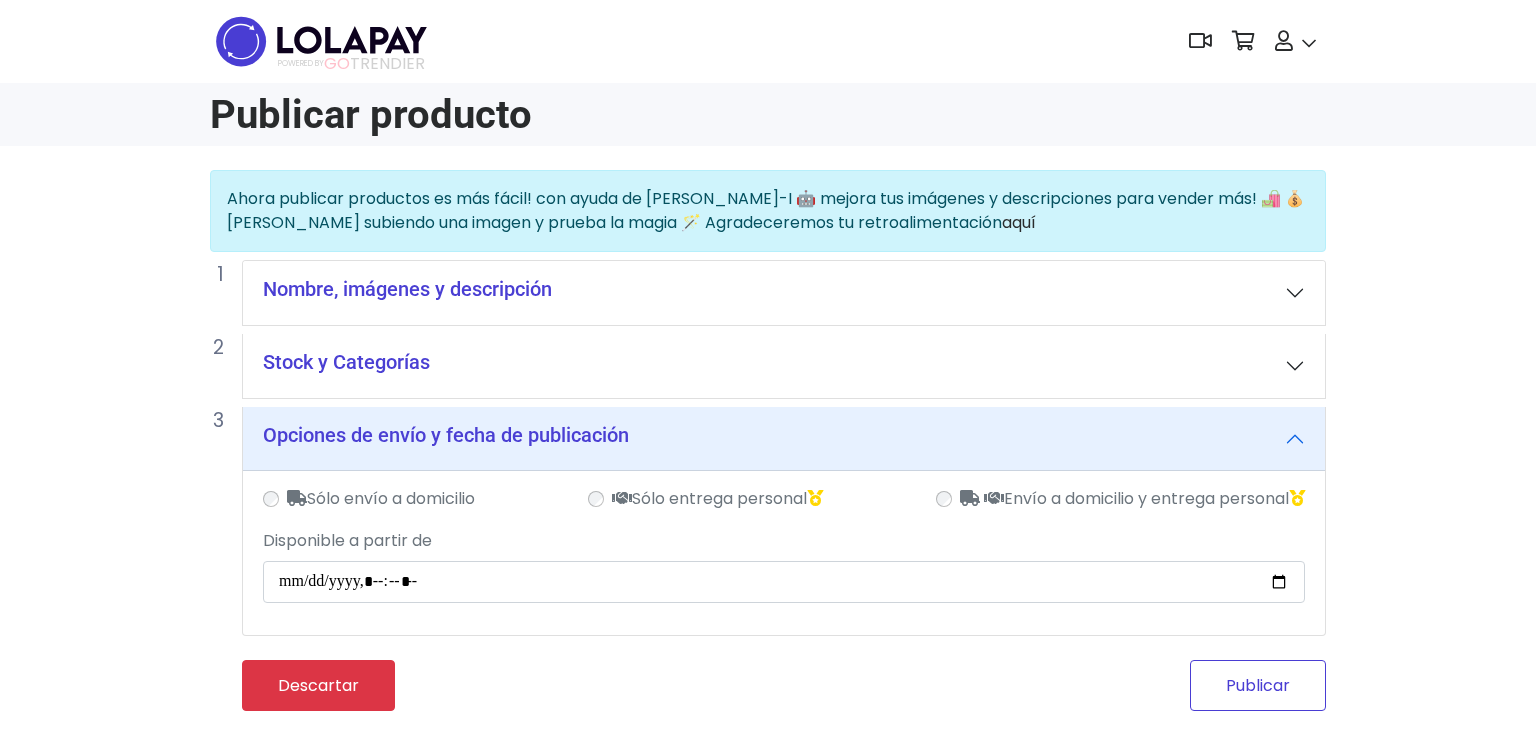 click on "Publicar" at bounding box center [1258, 685] 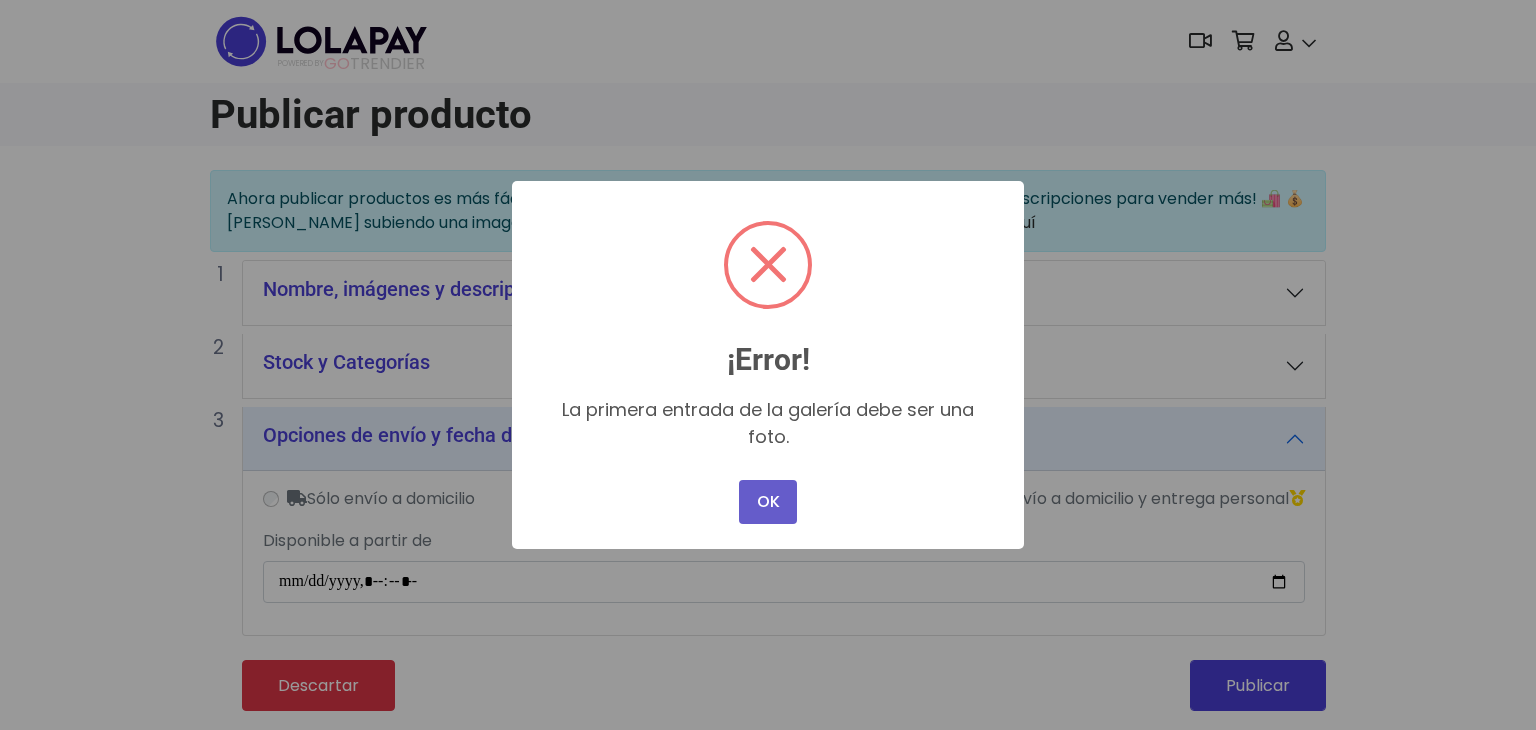 click on "OK" at bounding box center (768, 502) 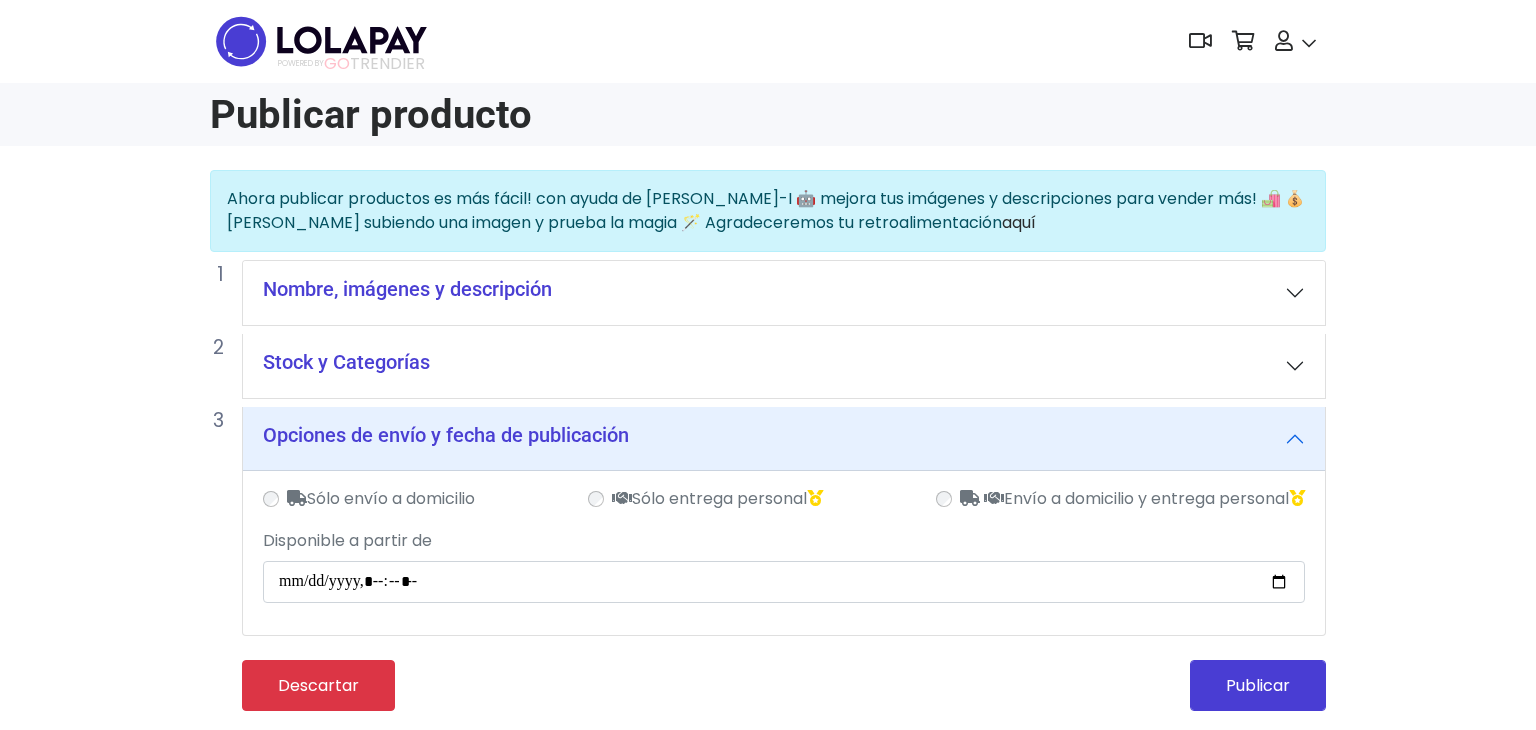 click on "Nombre, imágenes y descripción" at bounding box center [784, 293] 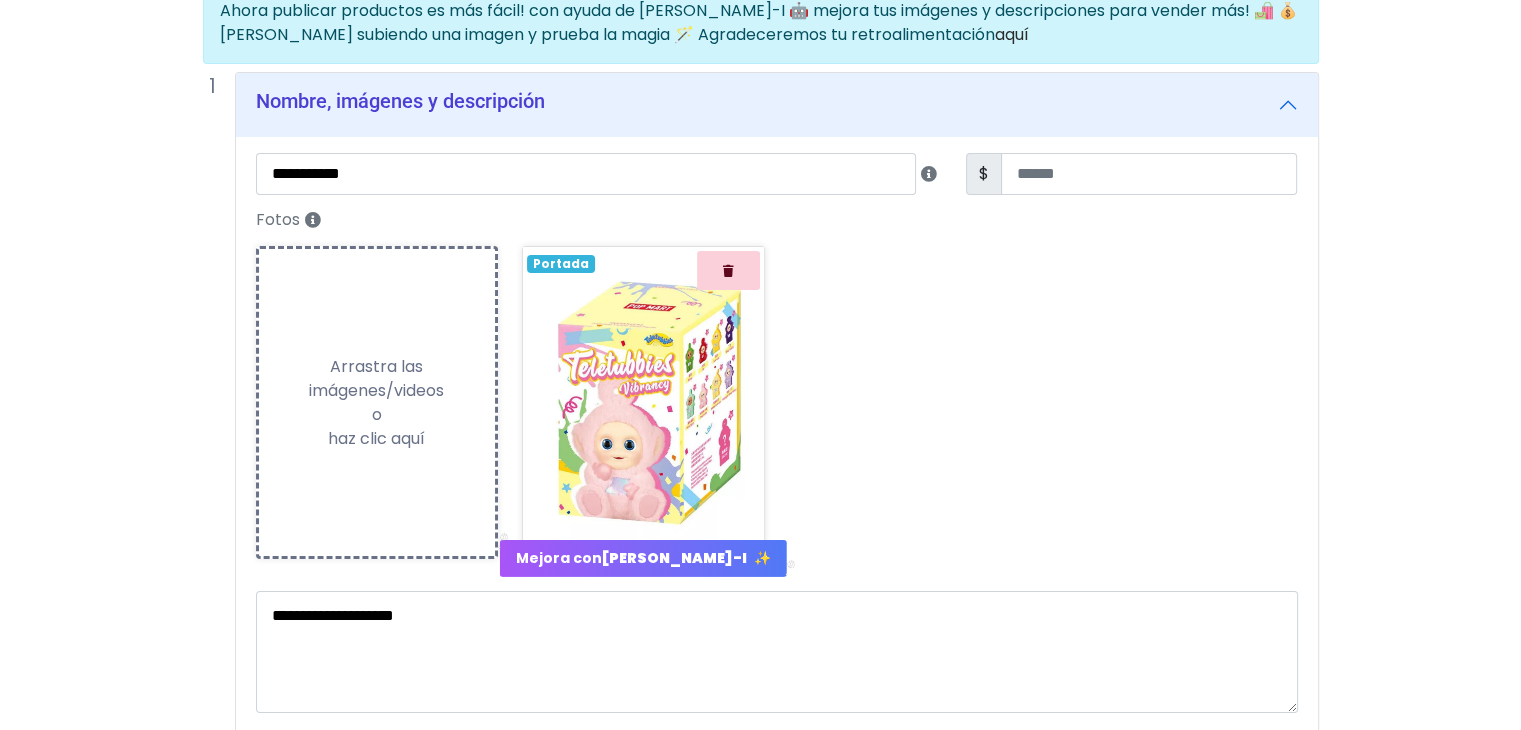 scroll, scrollTop: 184, scrollLeft: 0, axis: vertical 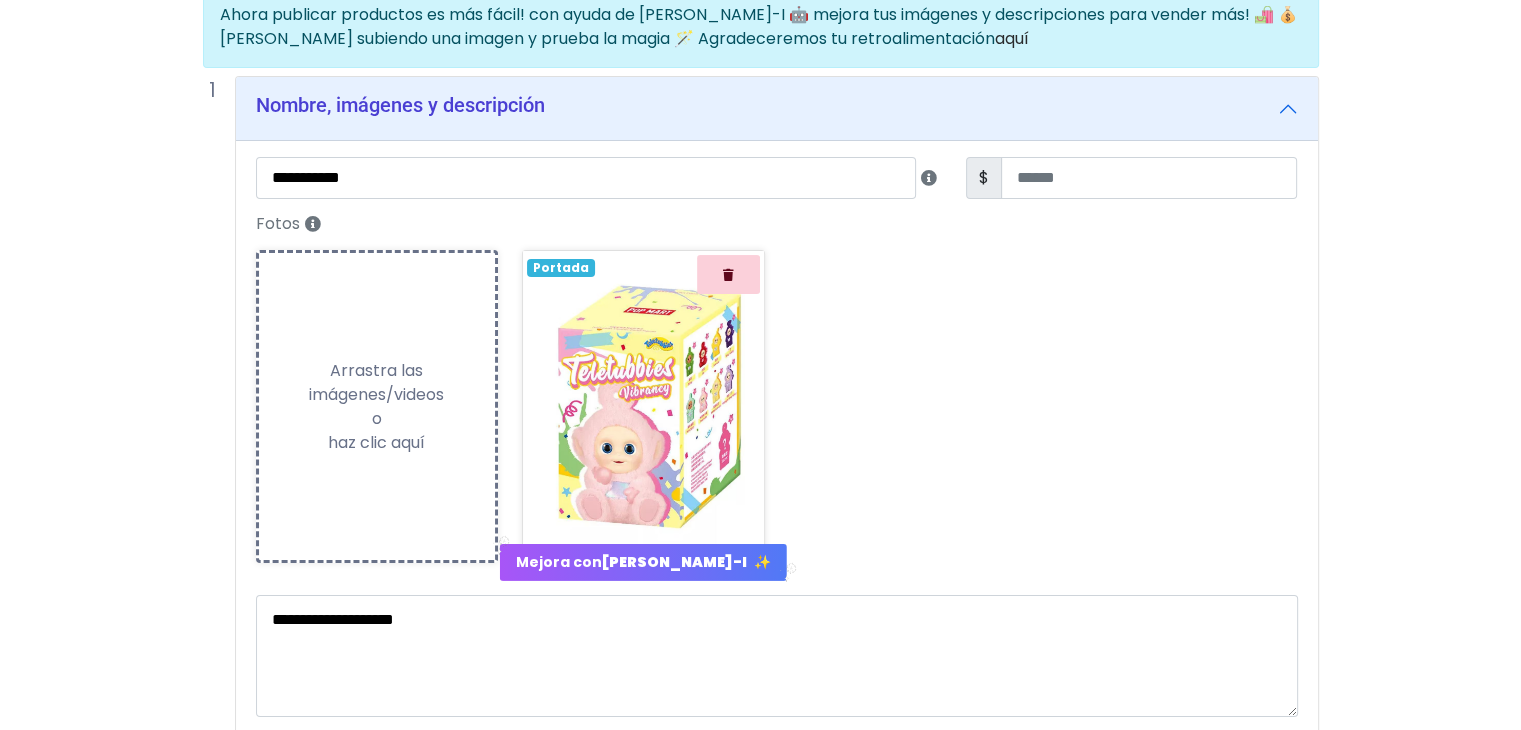 click at bounding box center [643, 406] 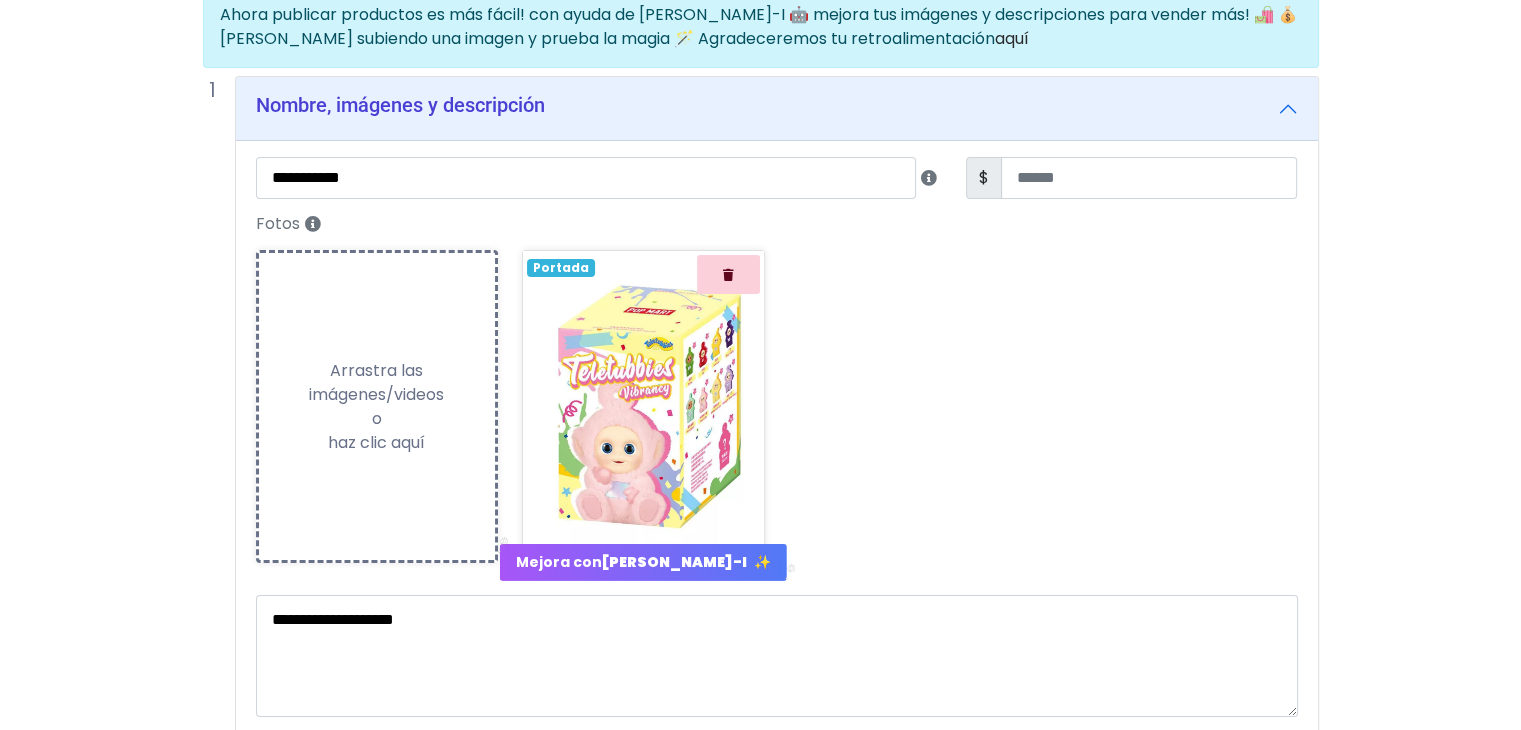 click on "LOLA-I" at bounding box center [674, 561] 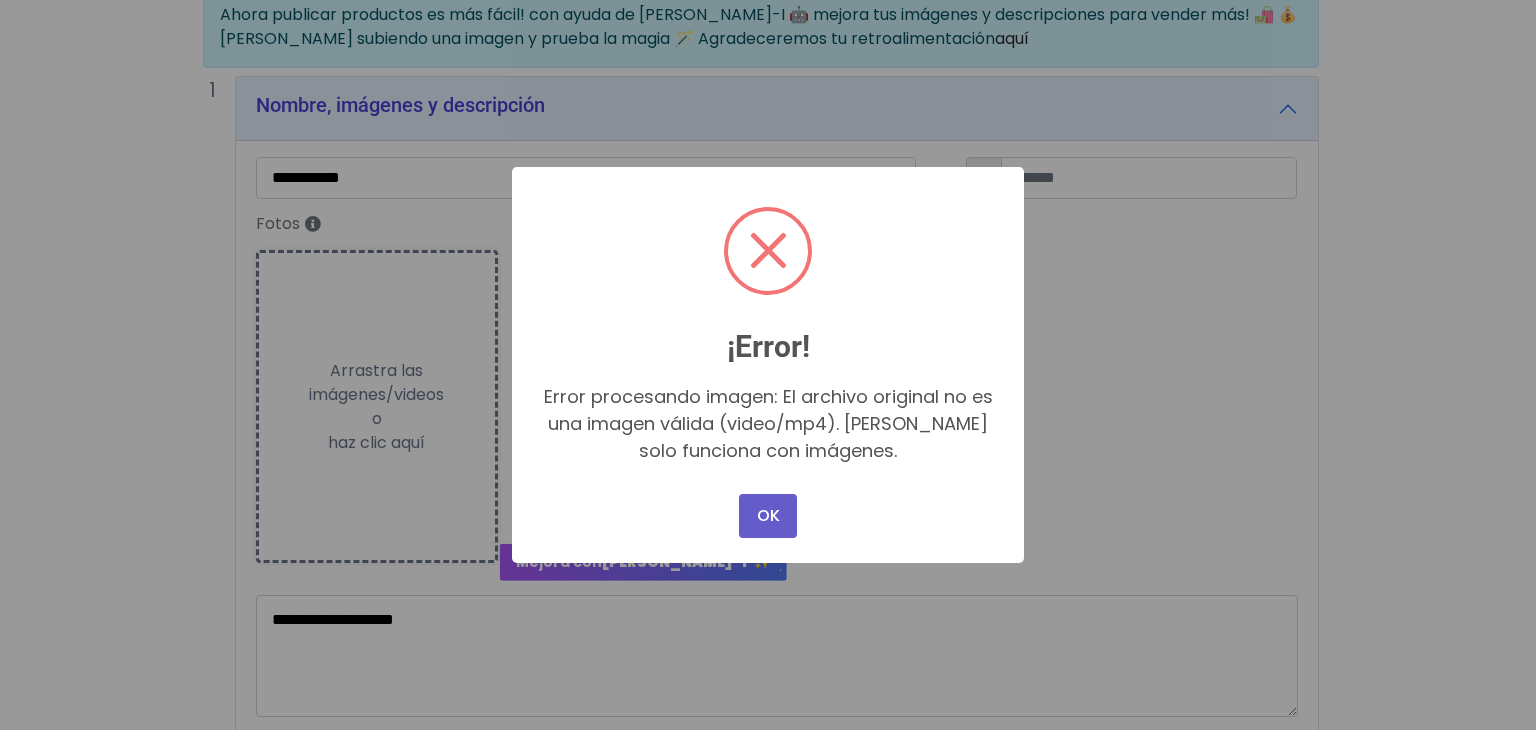click on "OK" at bounding box center (768, 516) 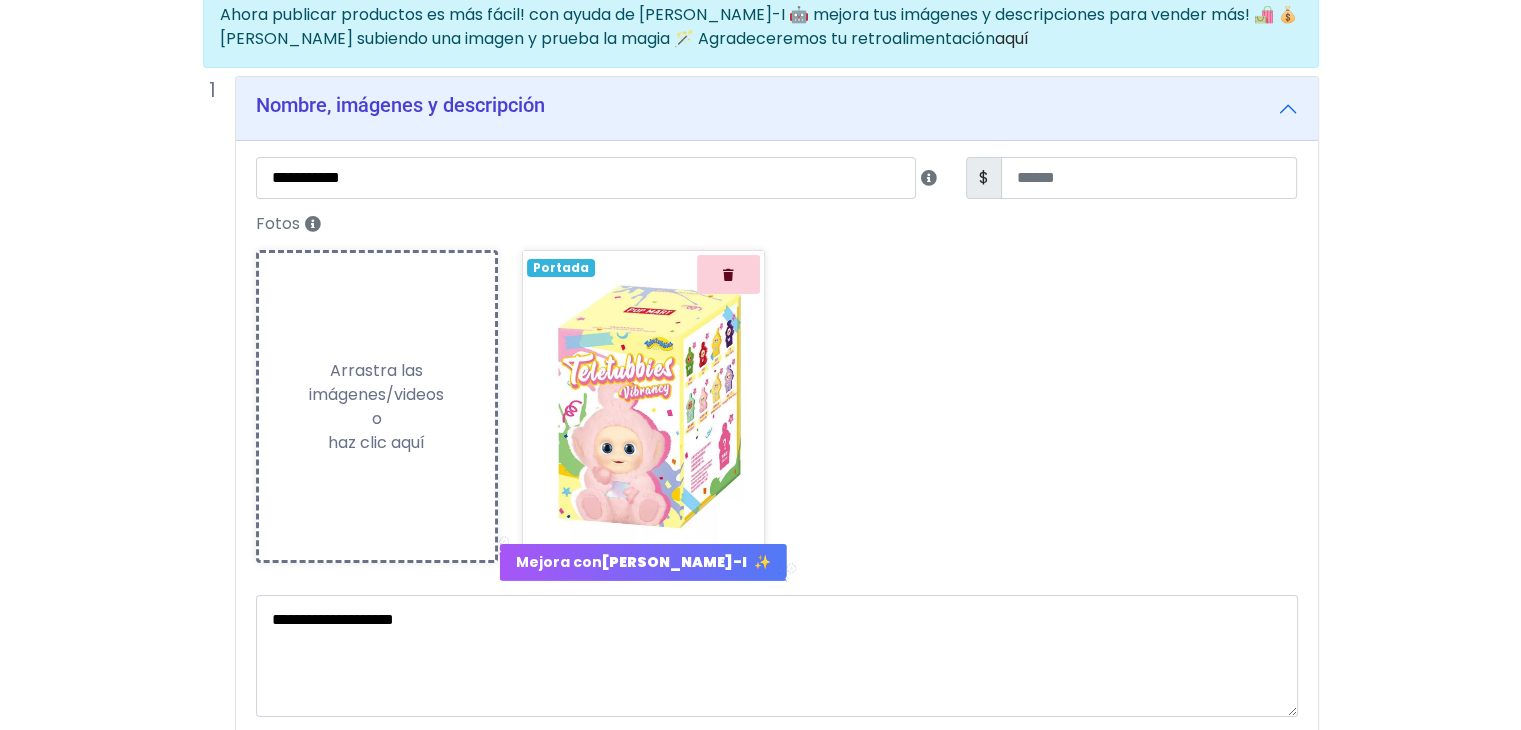 click at bounding box center (643, 406) 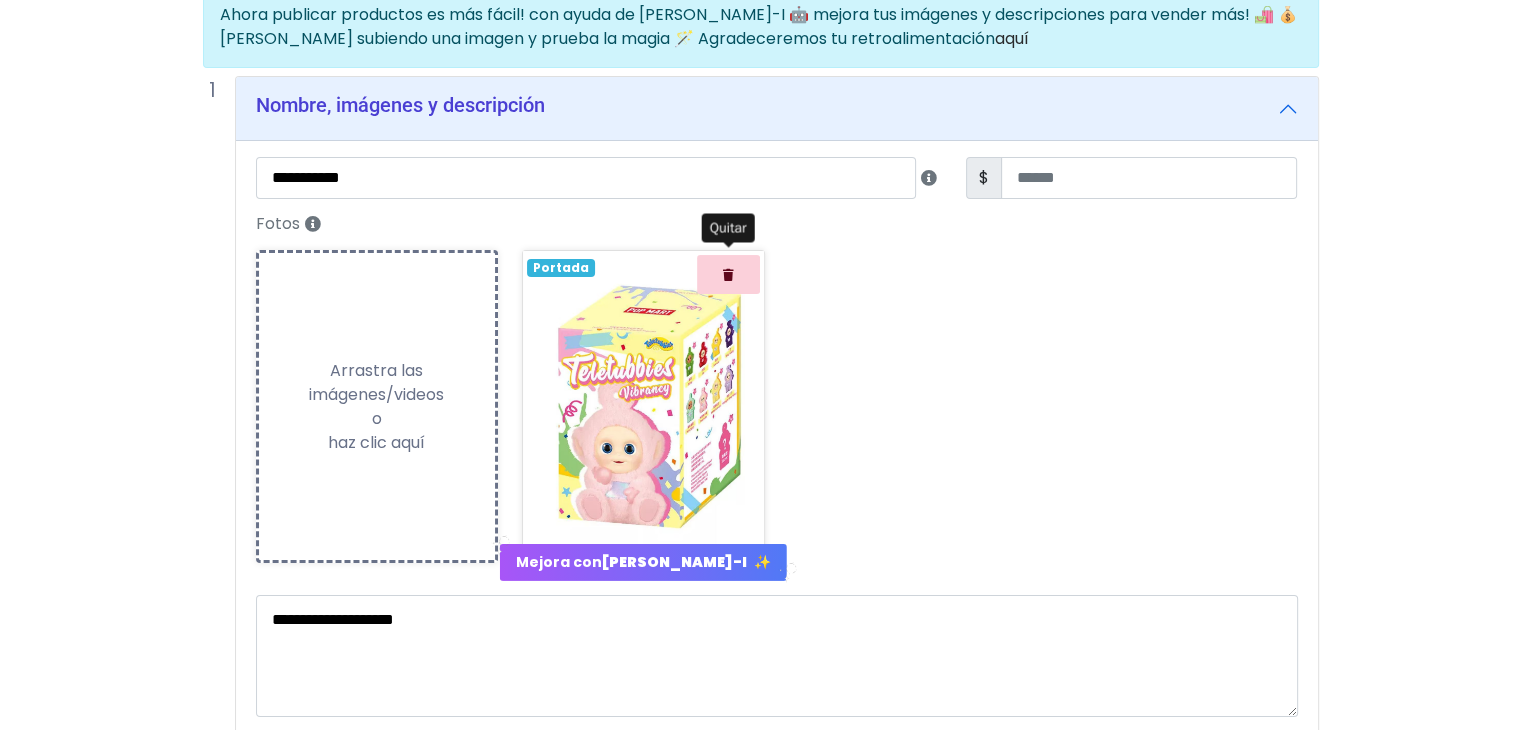 click at bounding box center [728, 274] 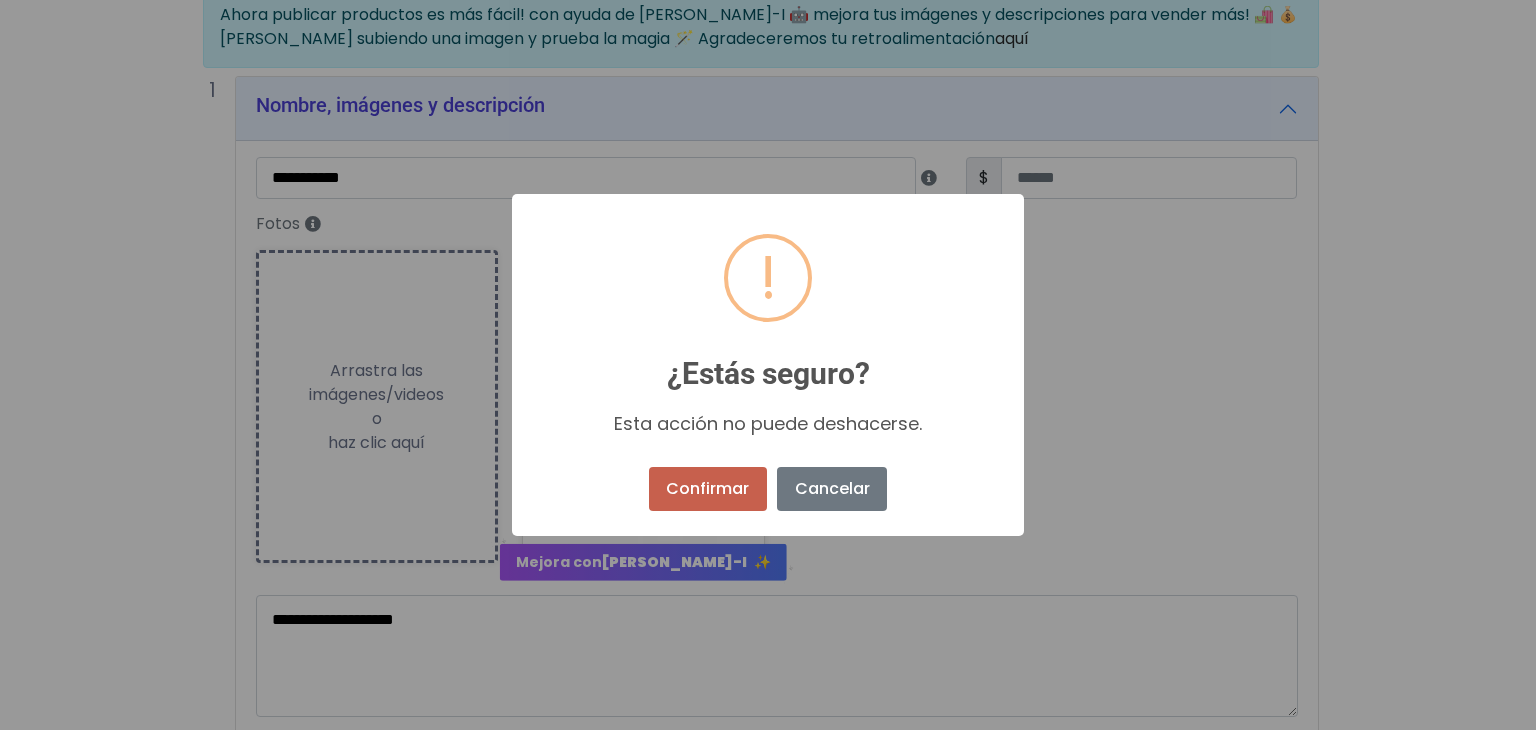 click on "Confirmar" at bounding box center (708, 489) 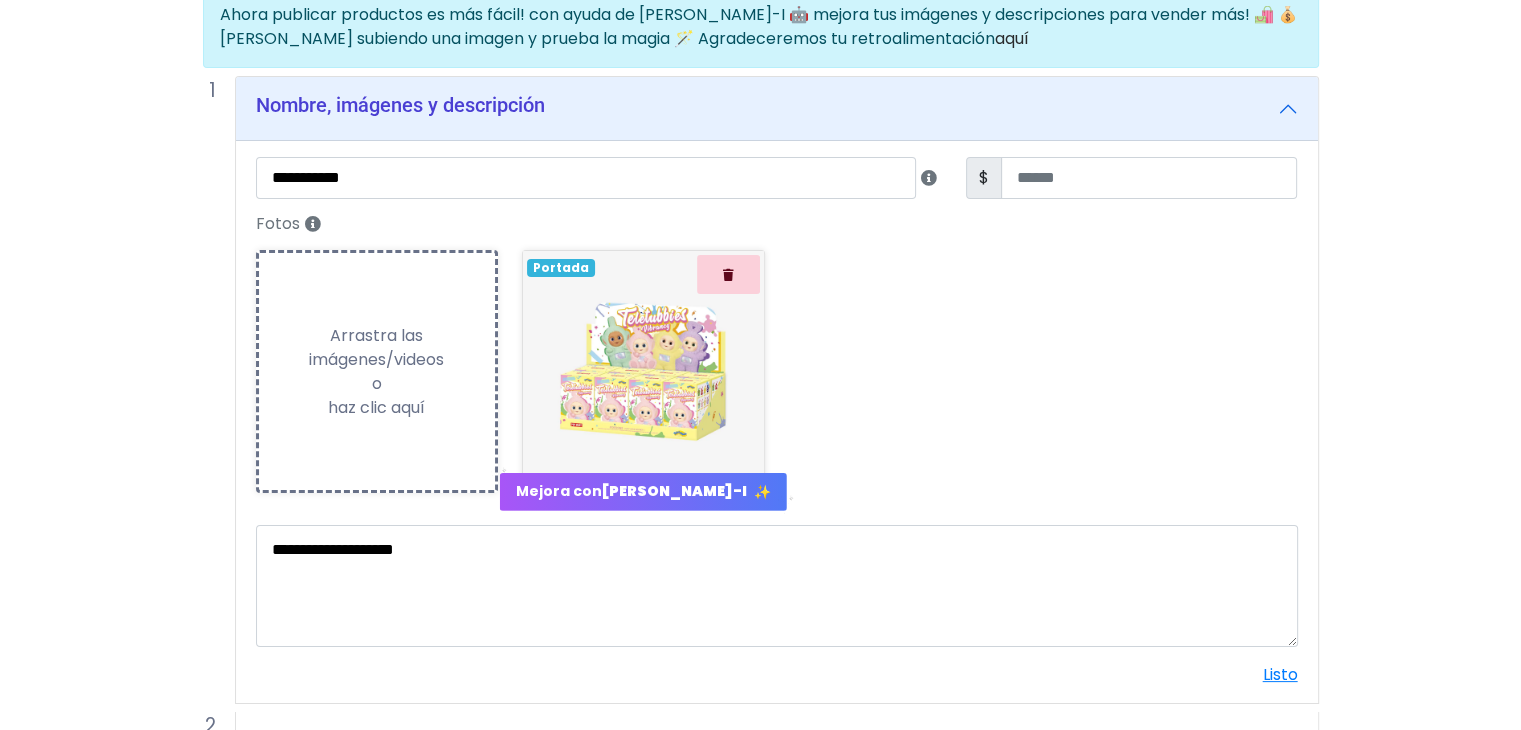 click on "Fotos
Subiendo
Arrastra las
imágenes/videos
o
haz clic aquí
Loading...
Portada
Mejora con  LOLA-I   ✨" at bounding box center (777, 358) 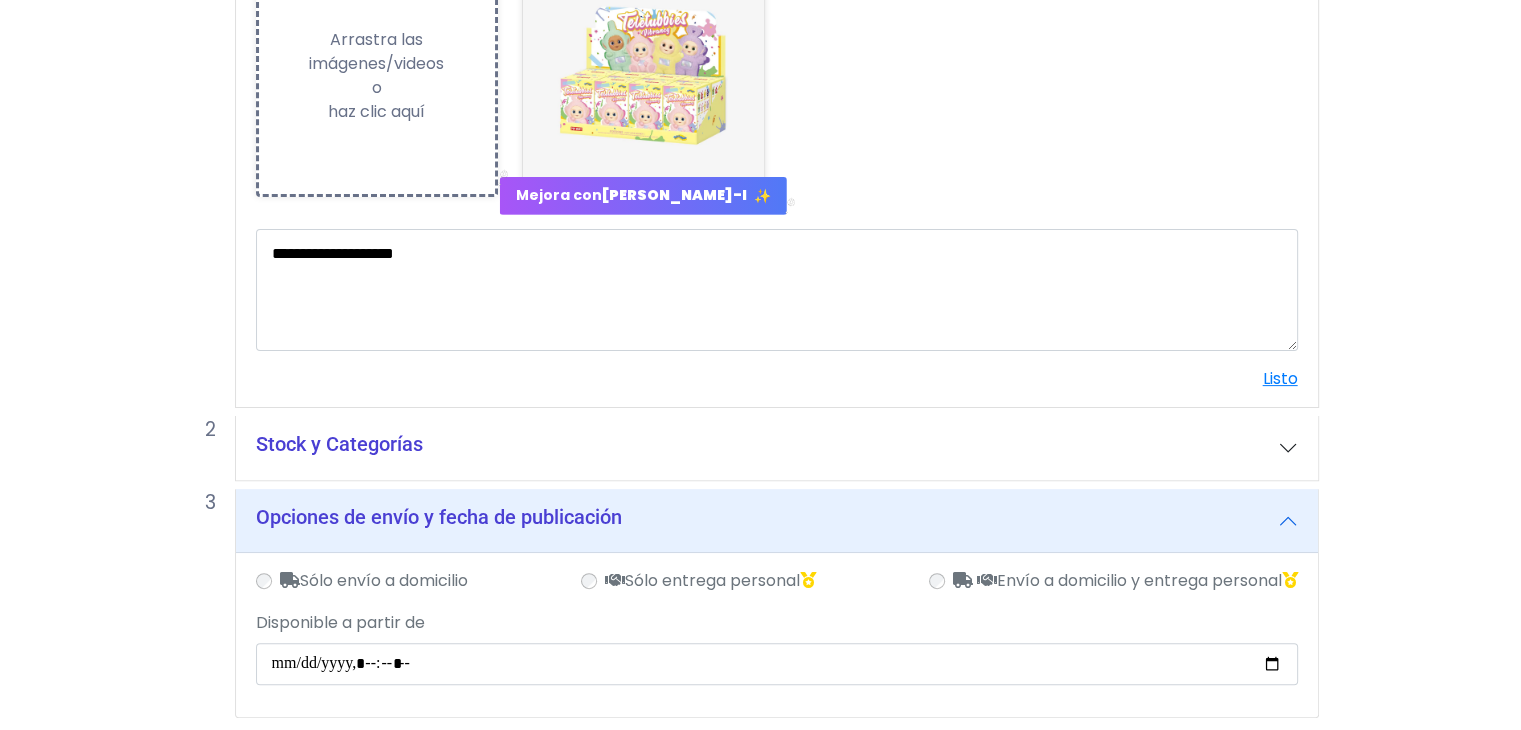 scroll, scrollTop: 556, scrollLeft: 0, axis: vertical 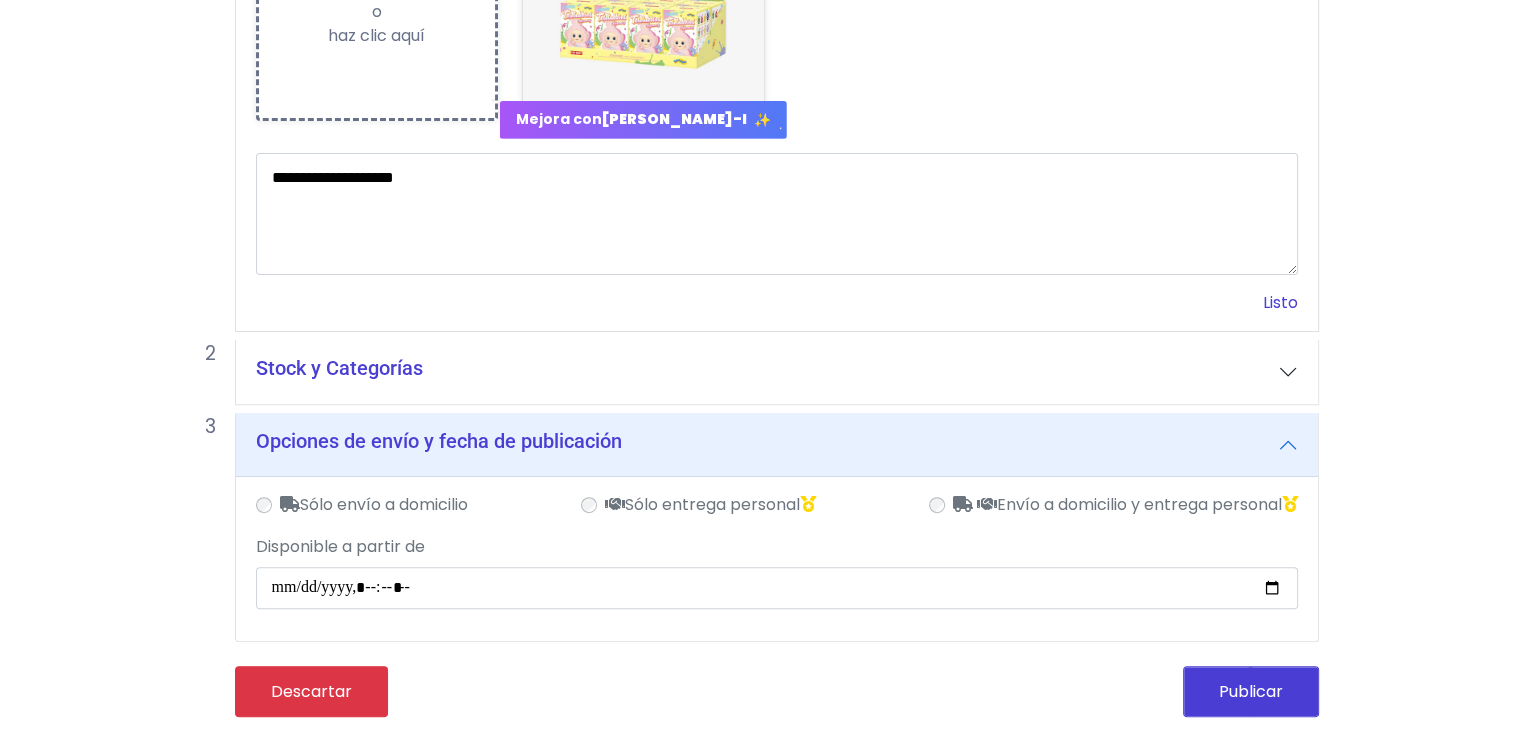 click on "Listo" at bounding box center [1280, 302] 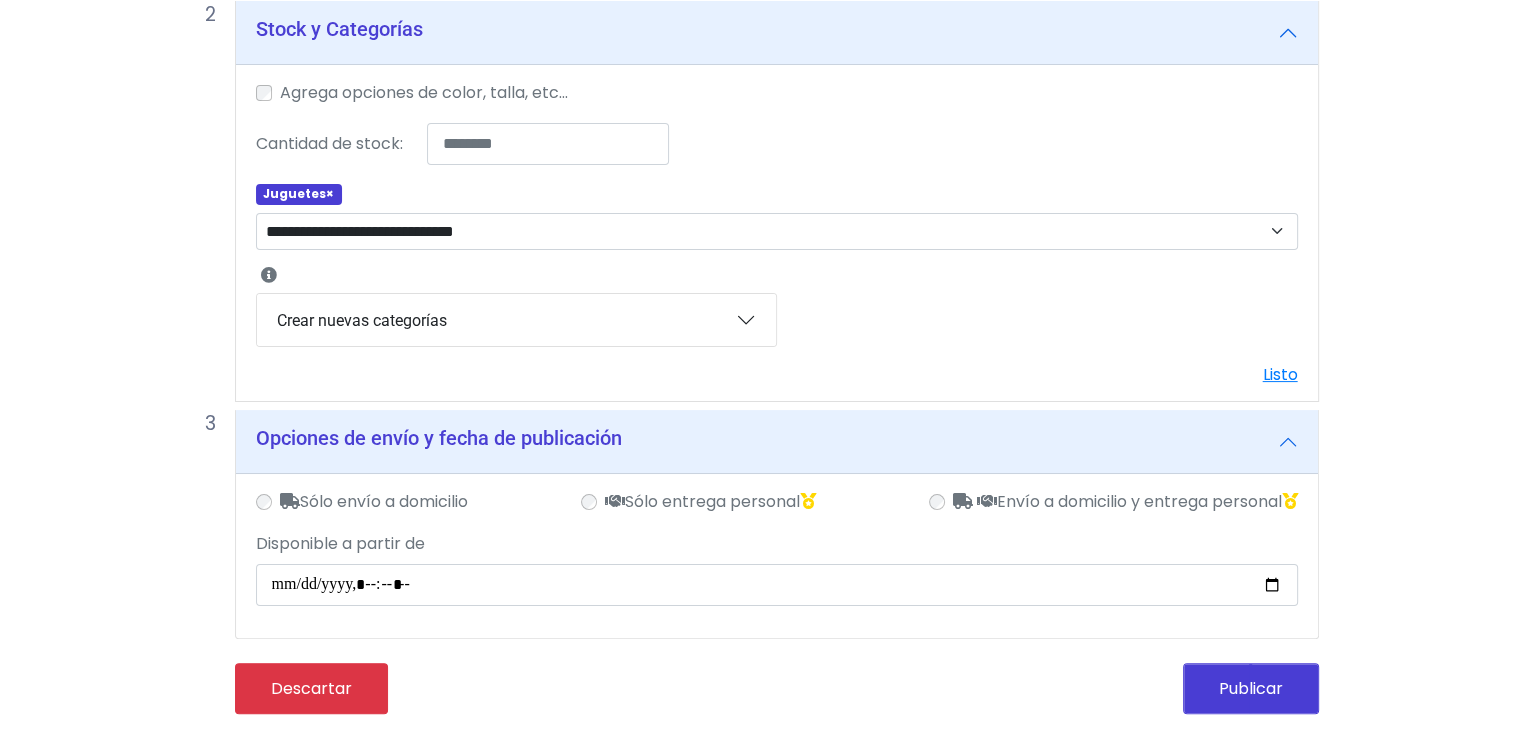 scroll, scrollTop: 332, scrollLeft: 0, axis: vertical 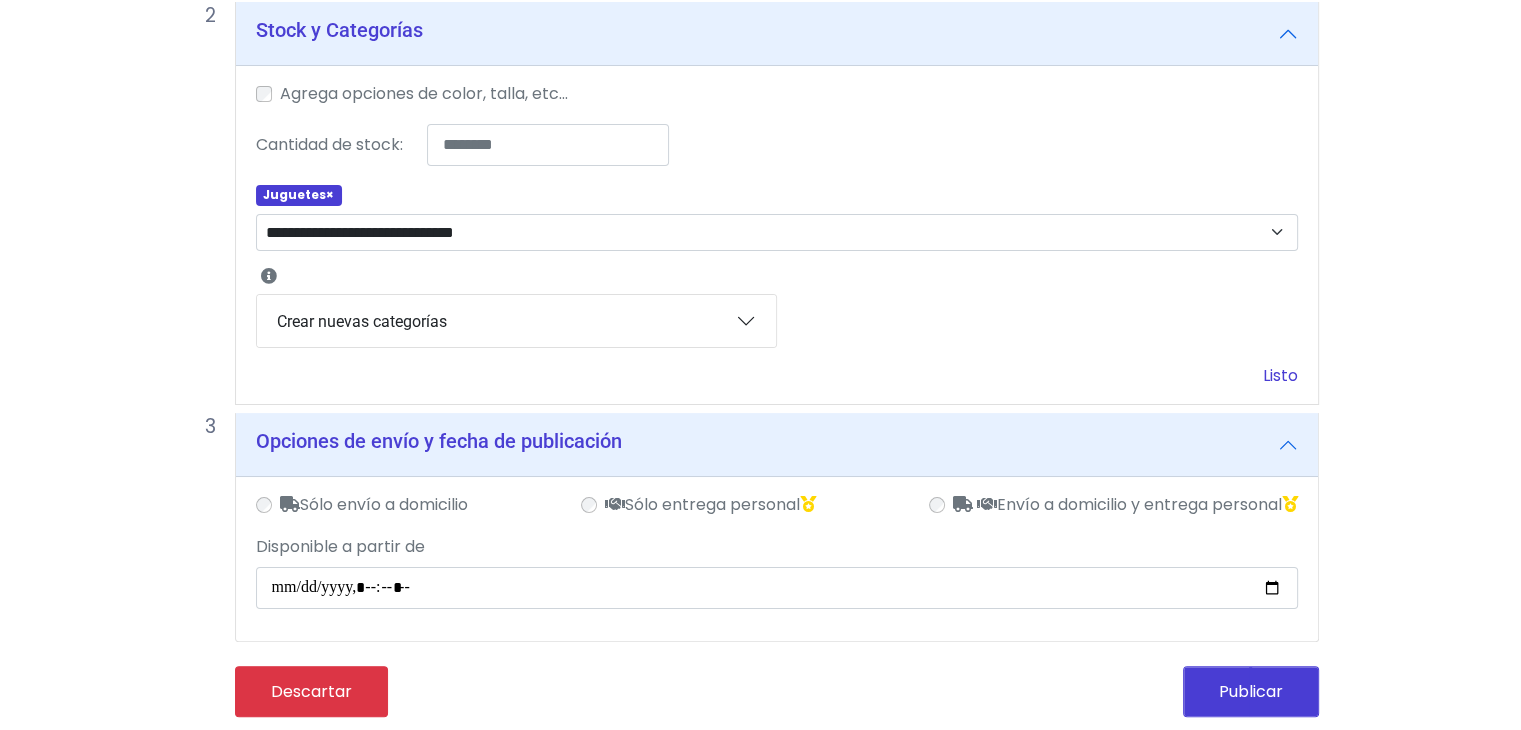 click on "Listo" at bounding box center (1280, 375) 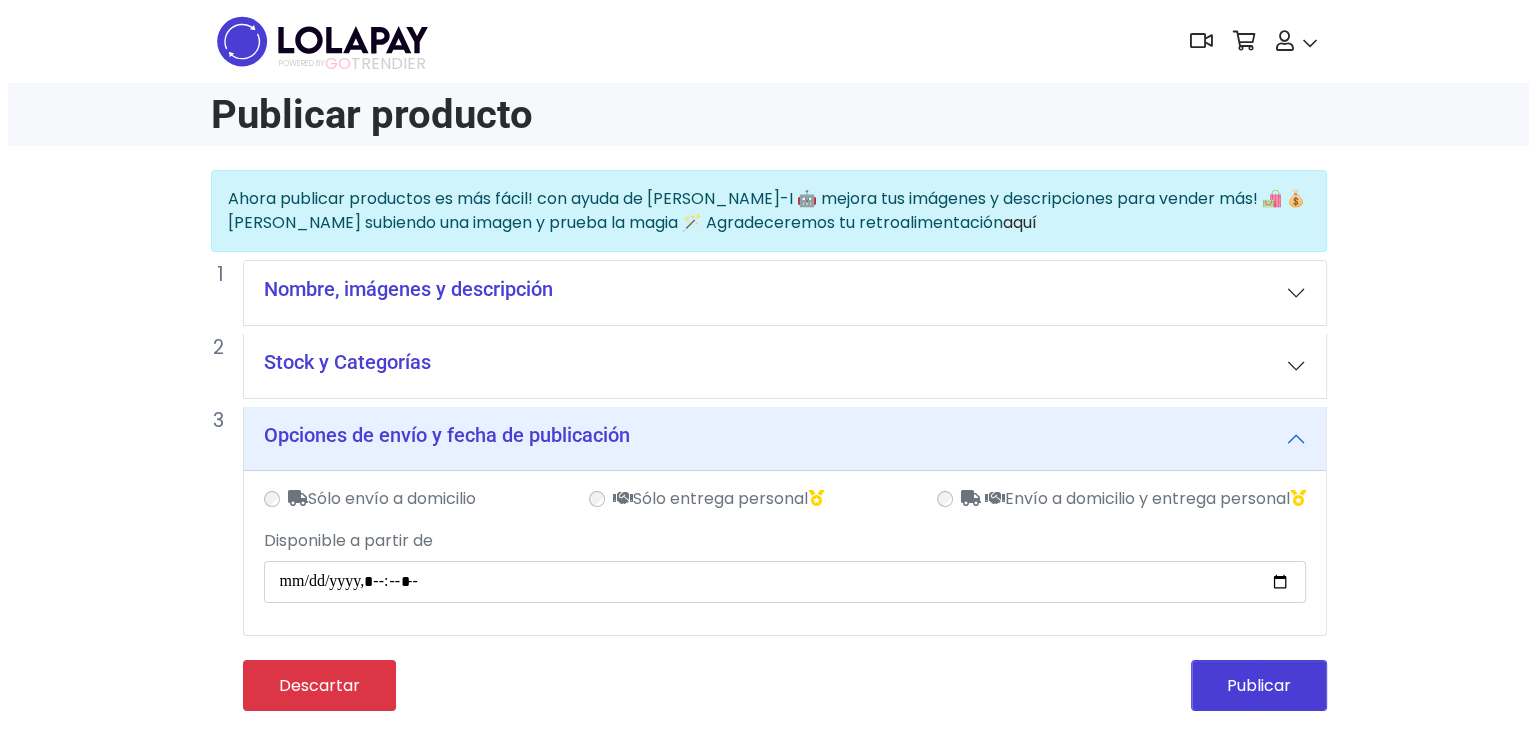 scroll, scrollTop: 0, scrollLeft: 0, axis: both 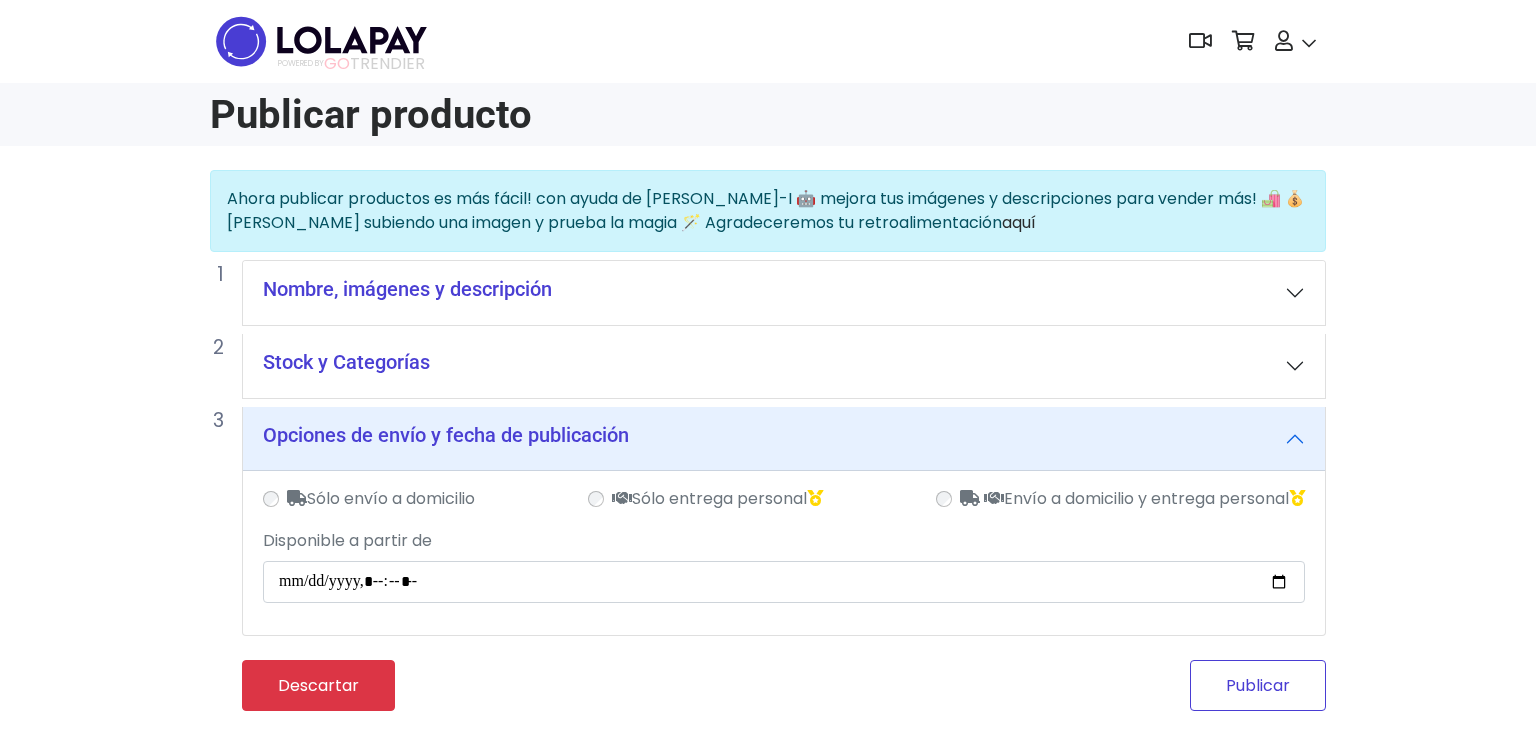 click on "Publicar" at bounding box center (1258, 685) 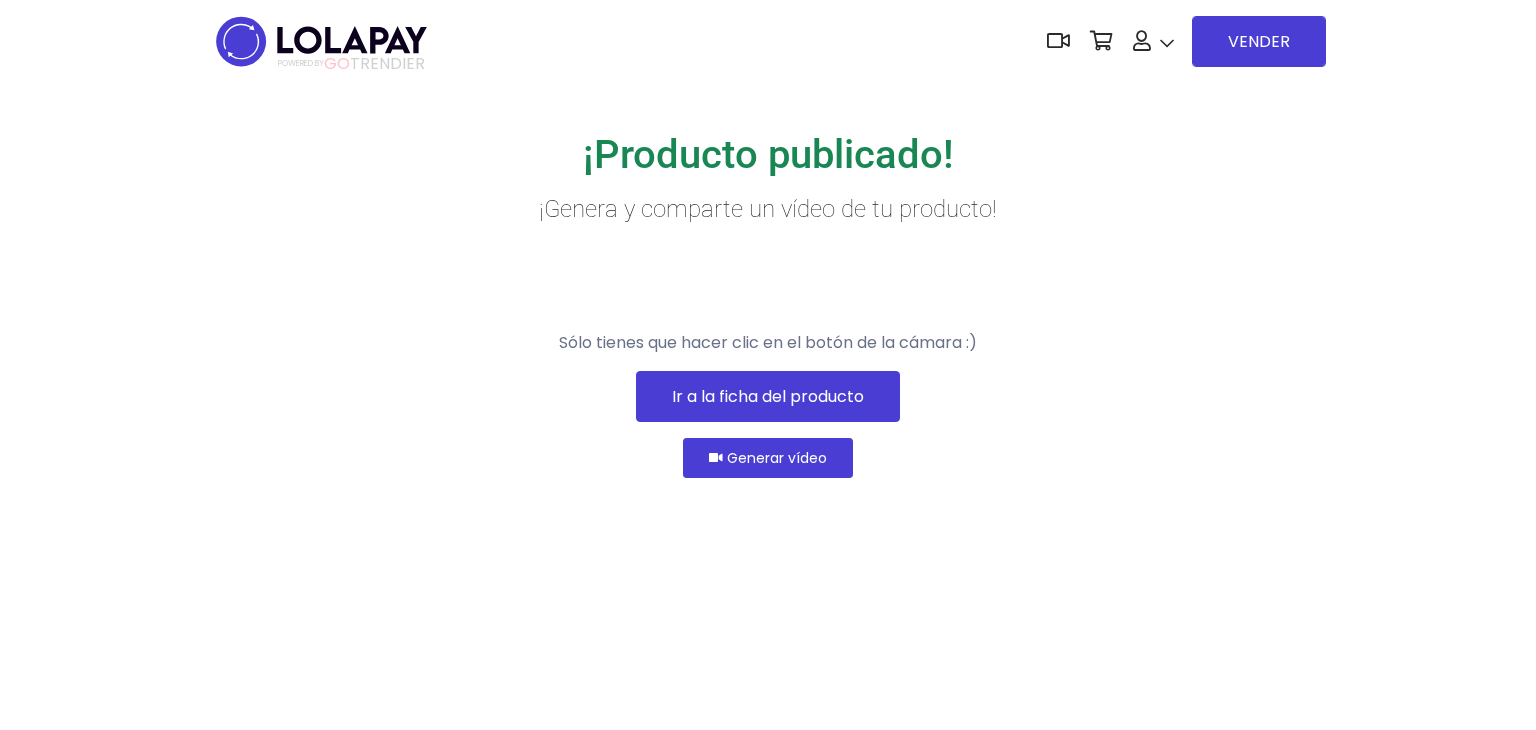 scroll, scrollTop: 0, scrollLeft: 0, axis: both 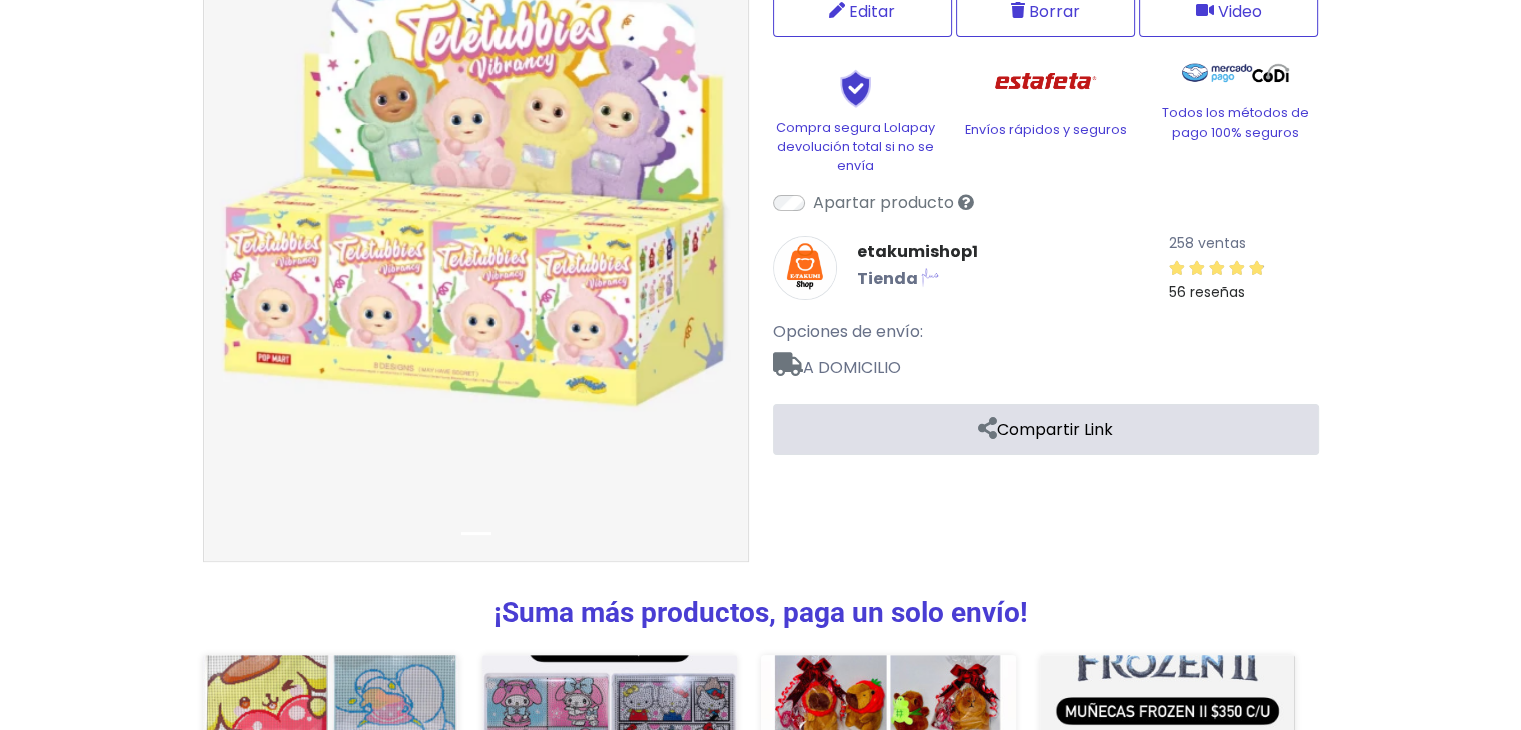click on "Compartir Link" at bounding box center [1046, 429] 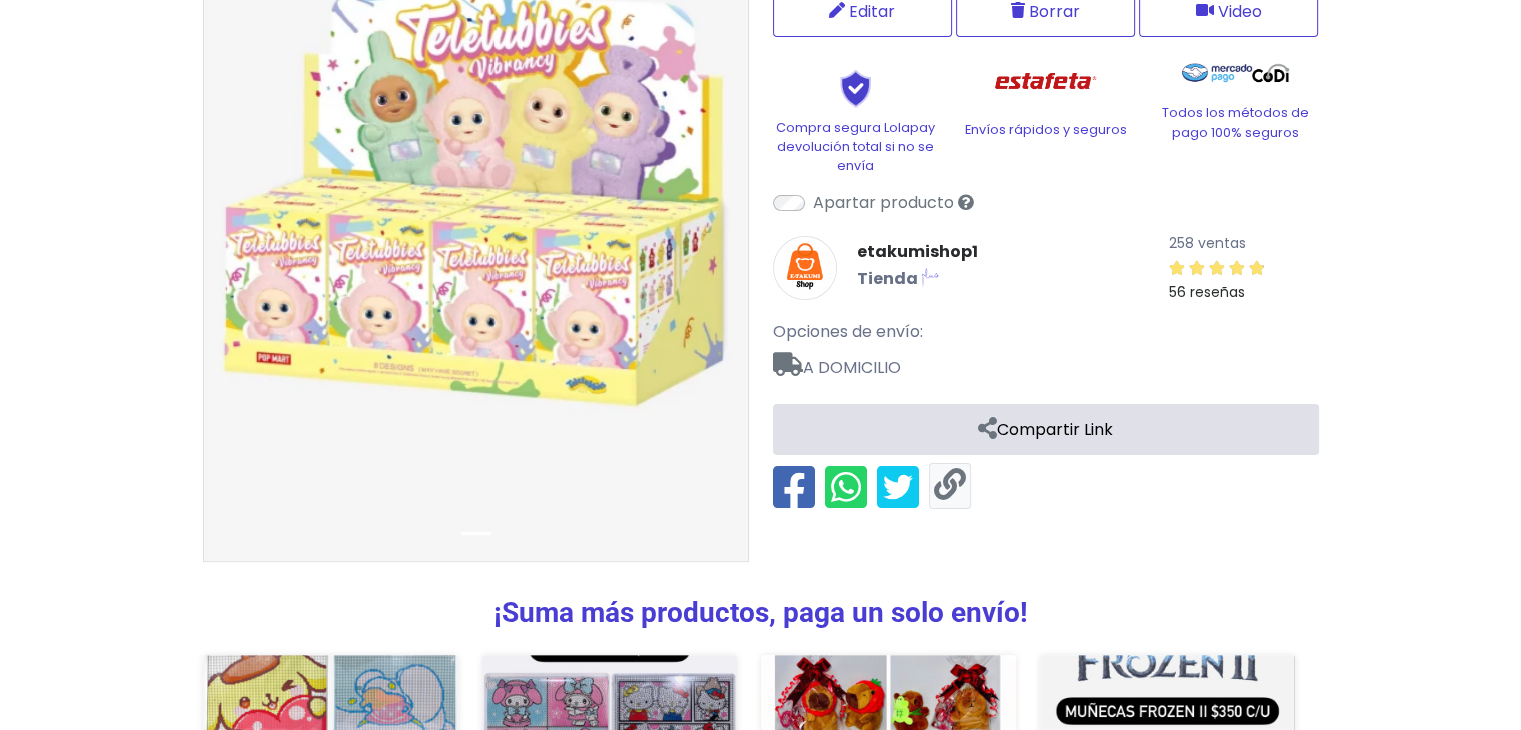 click at bounding box center [950, 485] 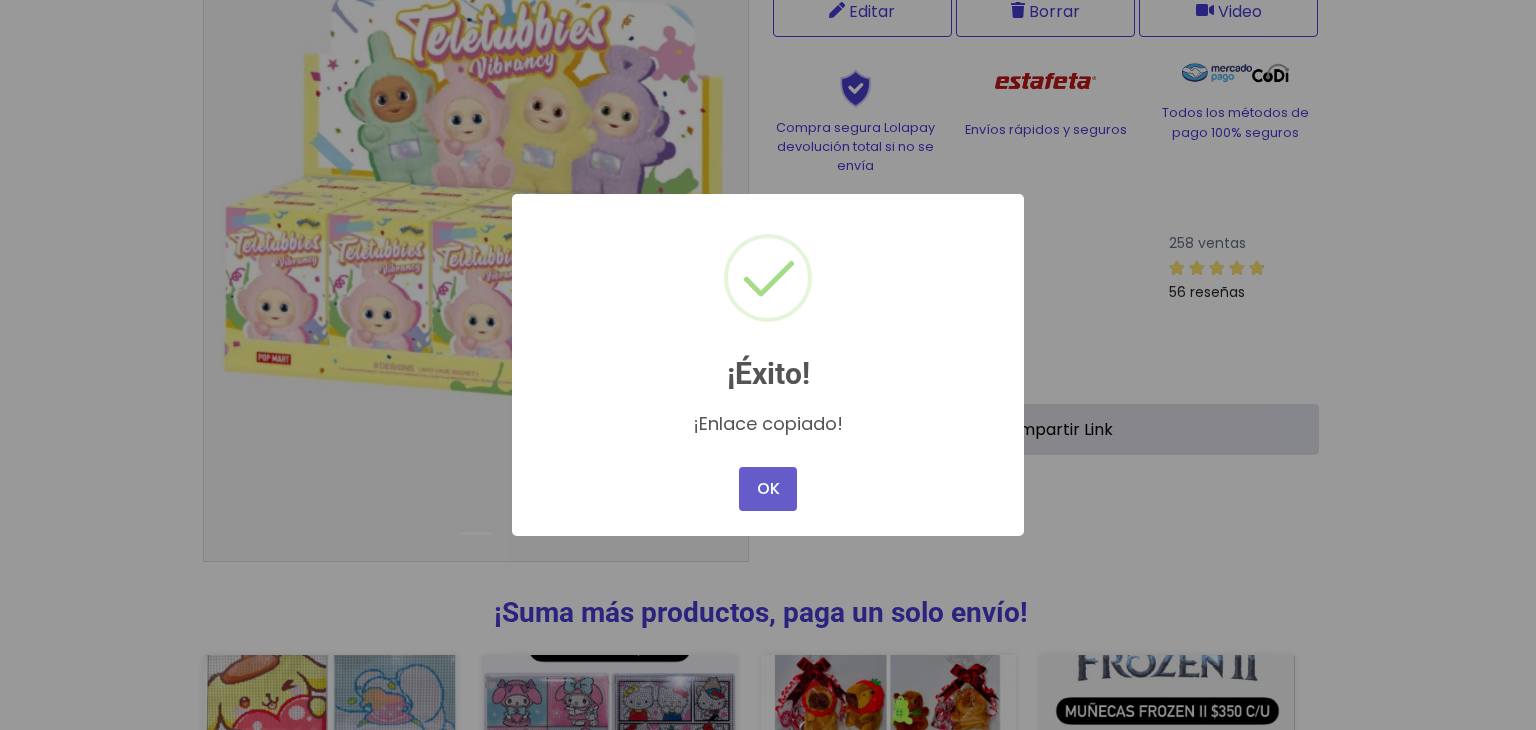 click on "OK" at bounding box center [768, 489] 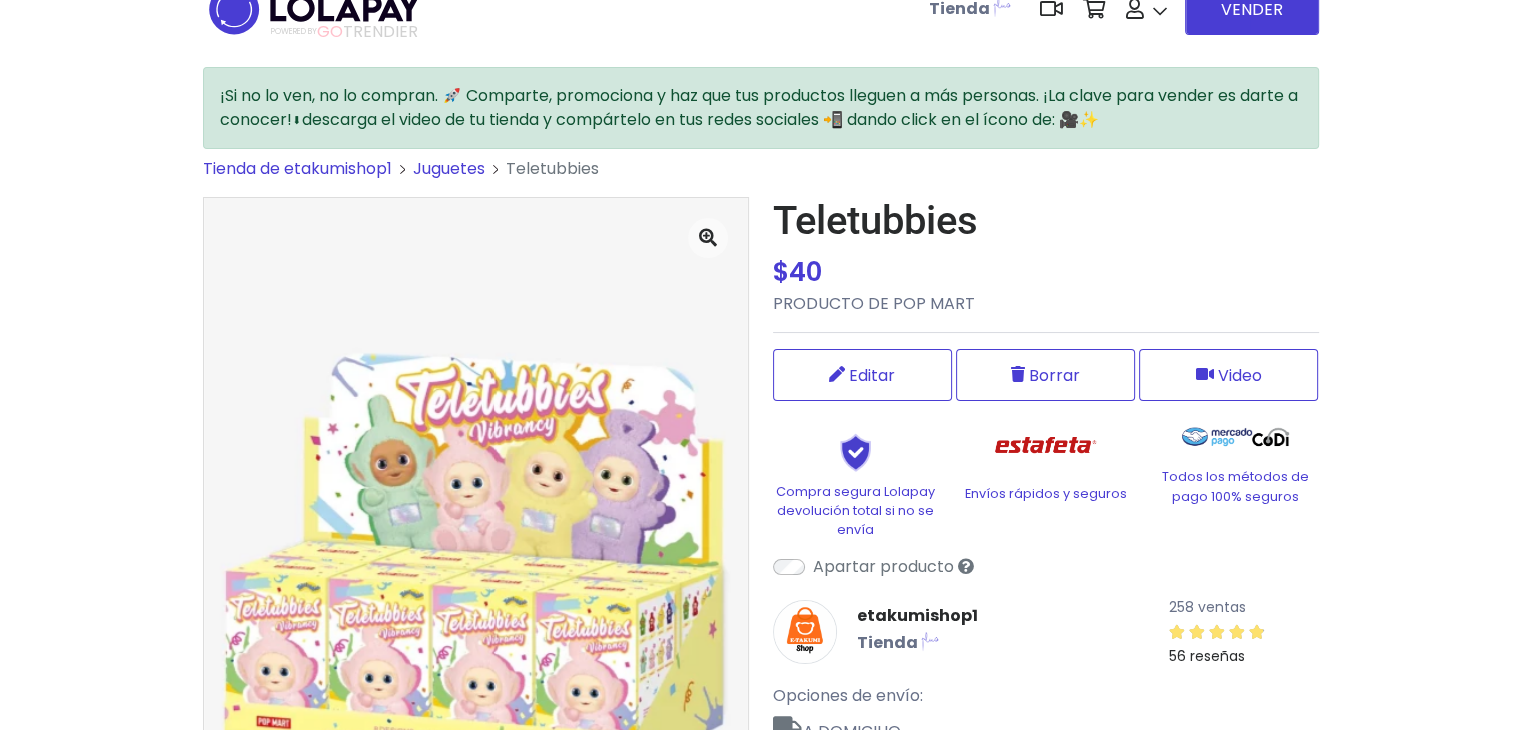 scroll, scrollTop: 0, scrollLeft: 0, axis: both 